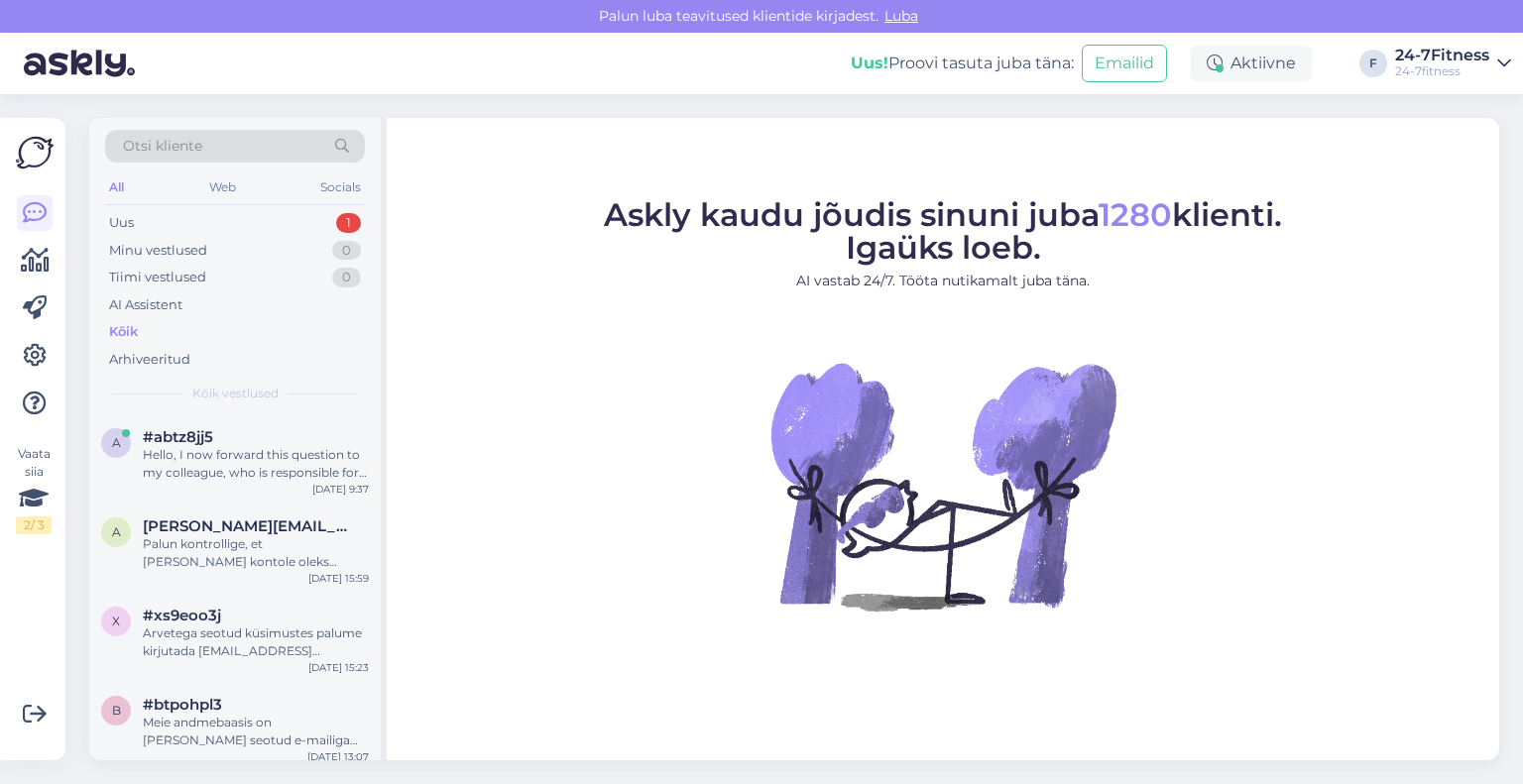 scroll, scrollTop: 0, scrollLeft: 0, axis: both 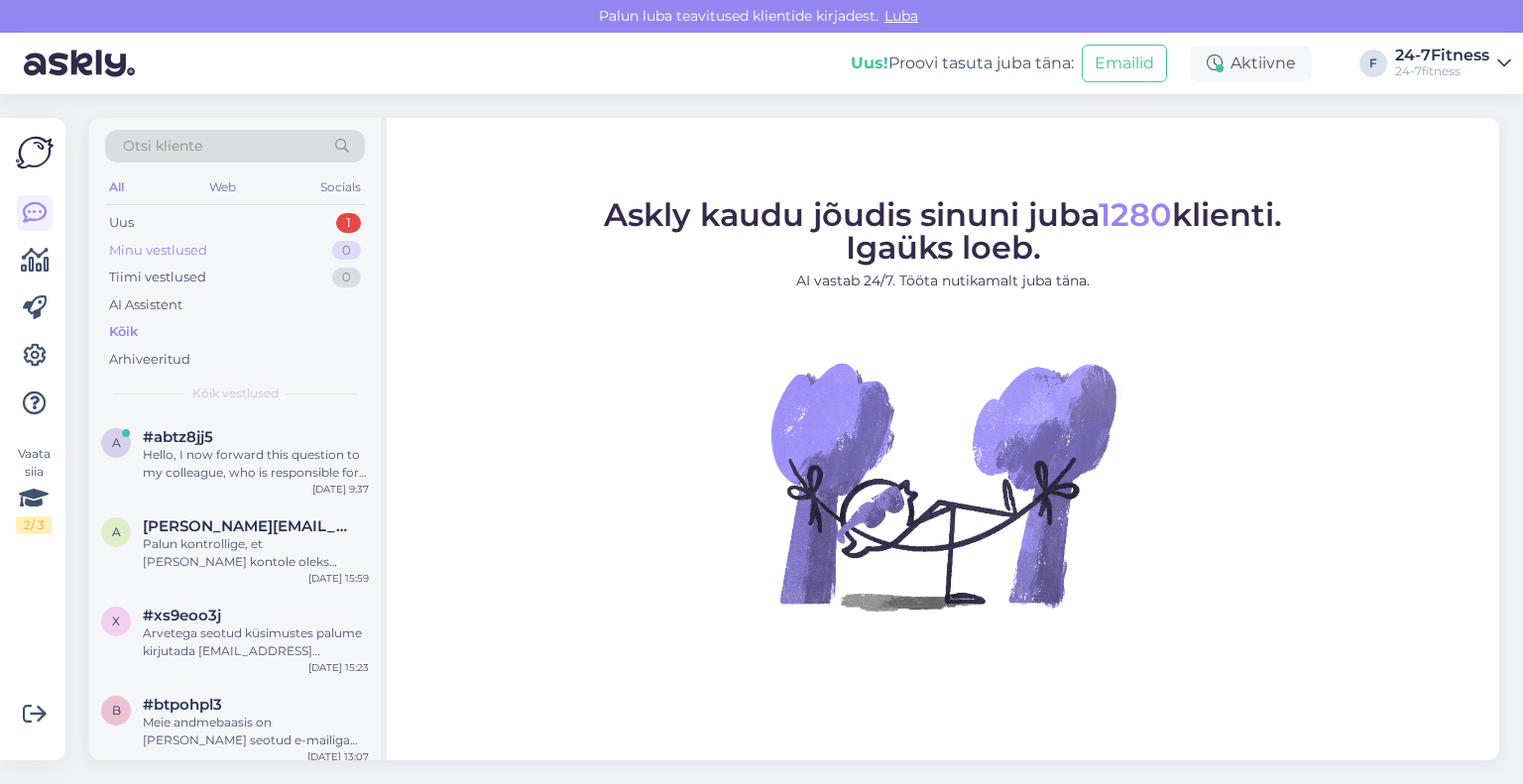 click on "Minu vestlused 0" at bounding box center [235, 251] 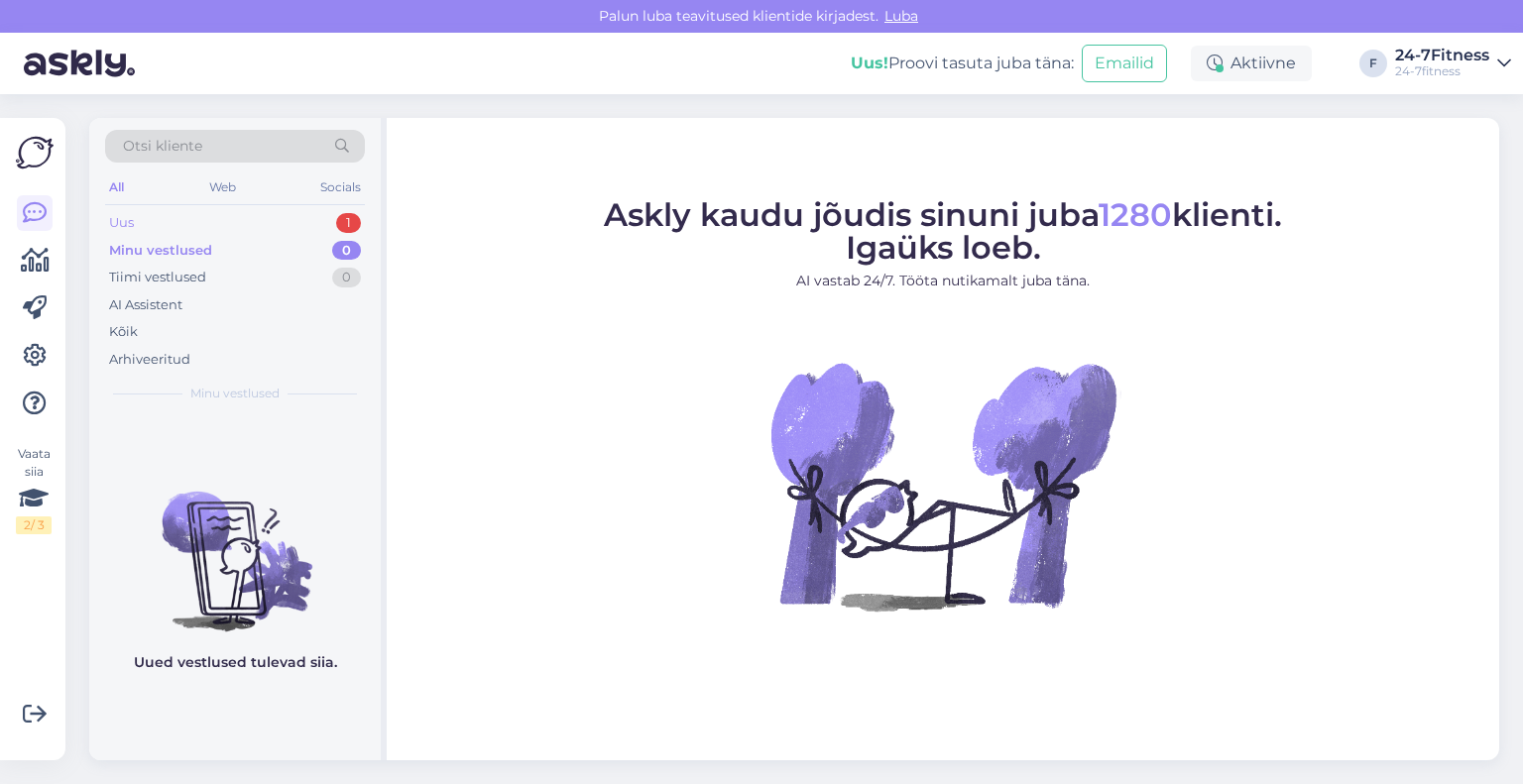 click on "Uus 1" at bounding box center (235, 223) 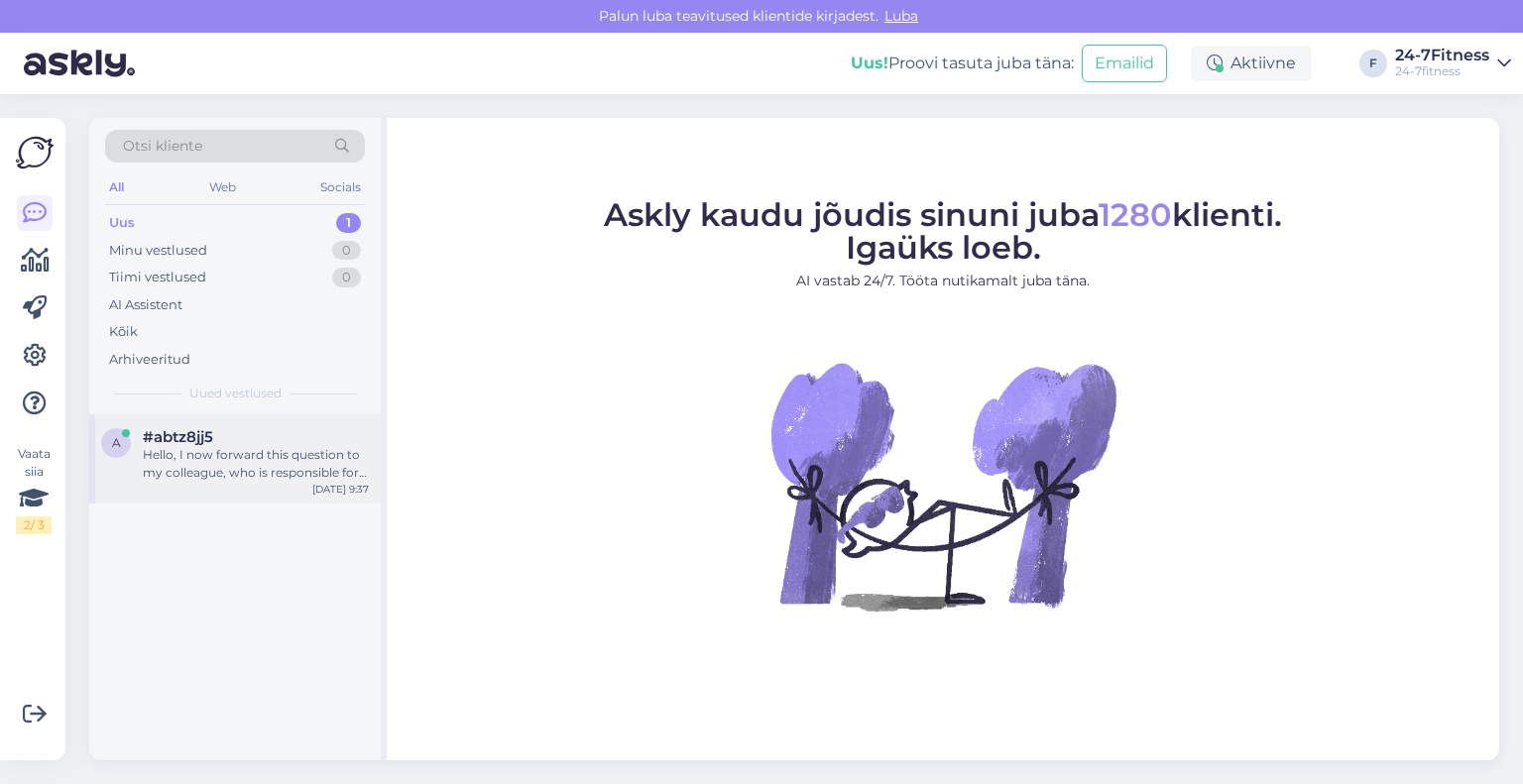 click on "Hello, I now forward this question to my colleague, who is responsible for this. The reply will be here during our working hours." at bounding box center [256, 464] 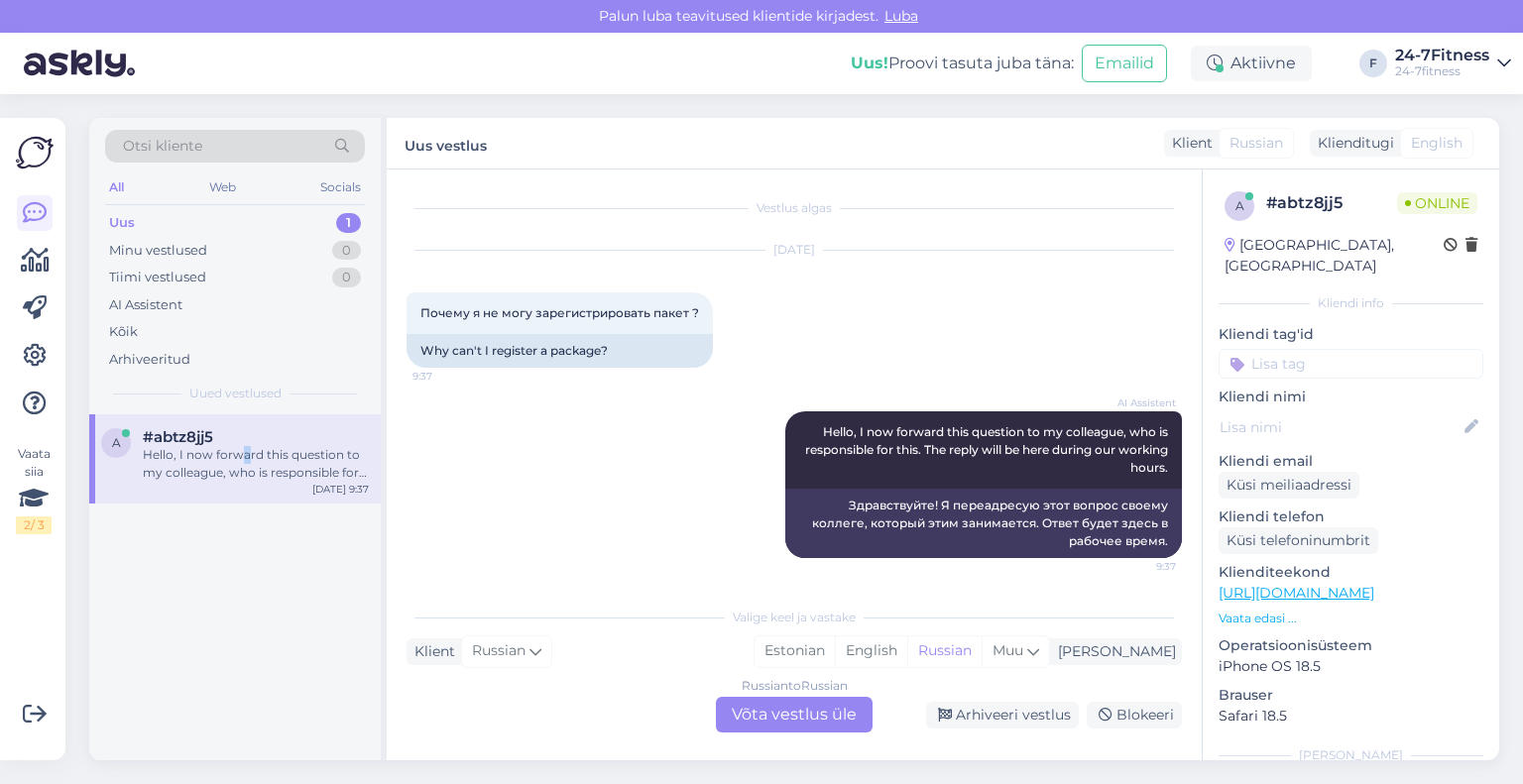 scroll, scrollTop: 0, scrollLeft: 0, axis: both 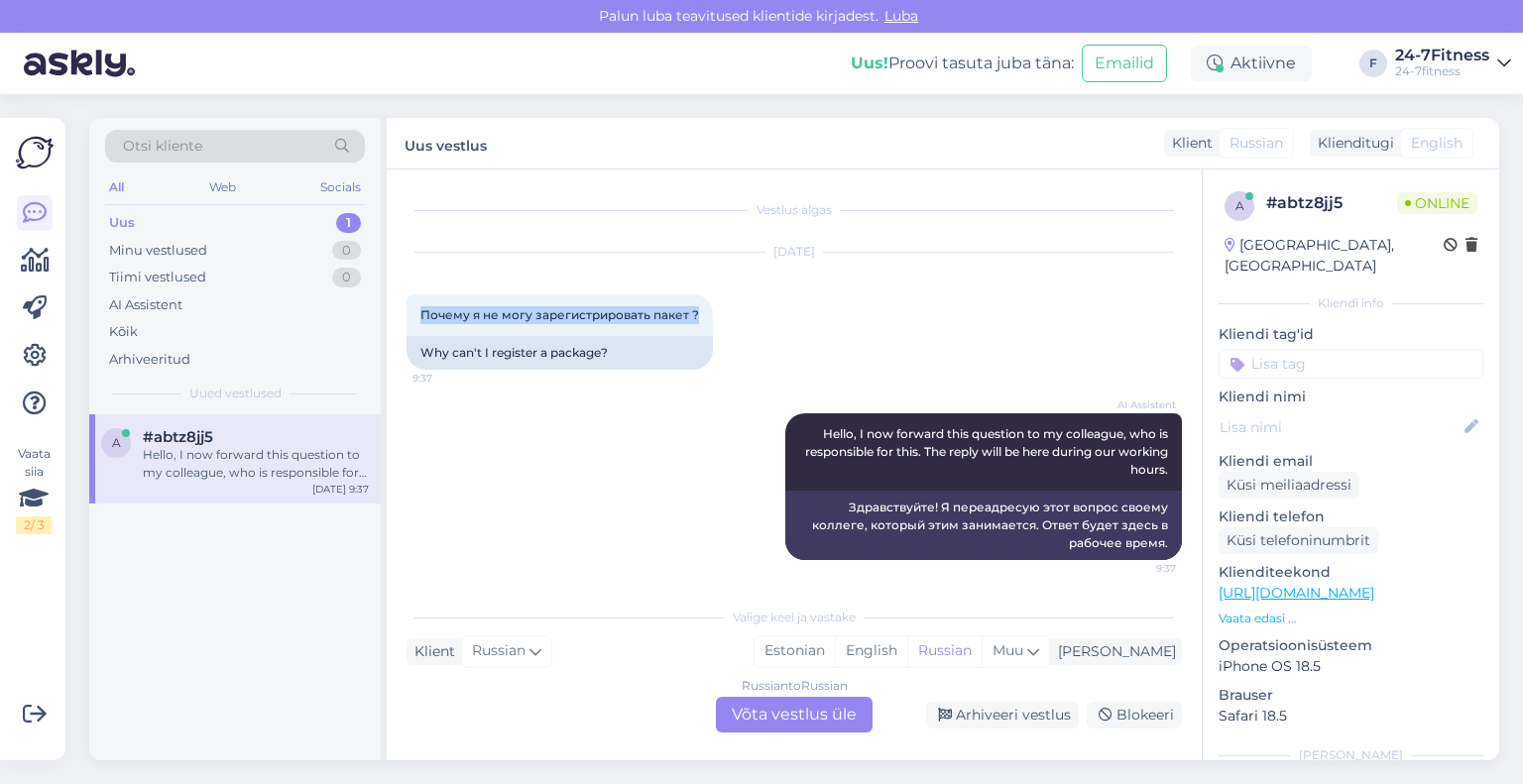 drag, startPoint x: 704, startPoint y: 318, endPoint x: 389, endPoint y: 335, distance: 315.4584 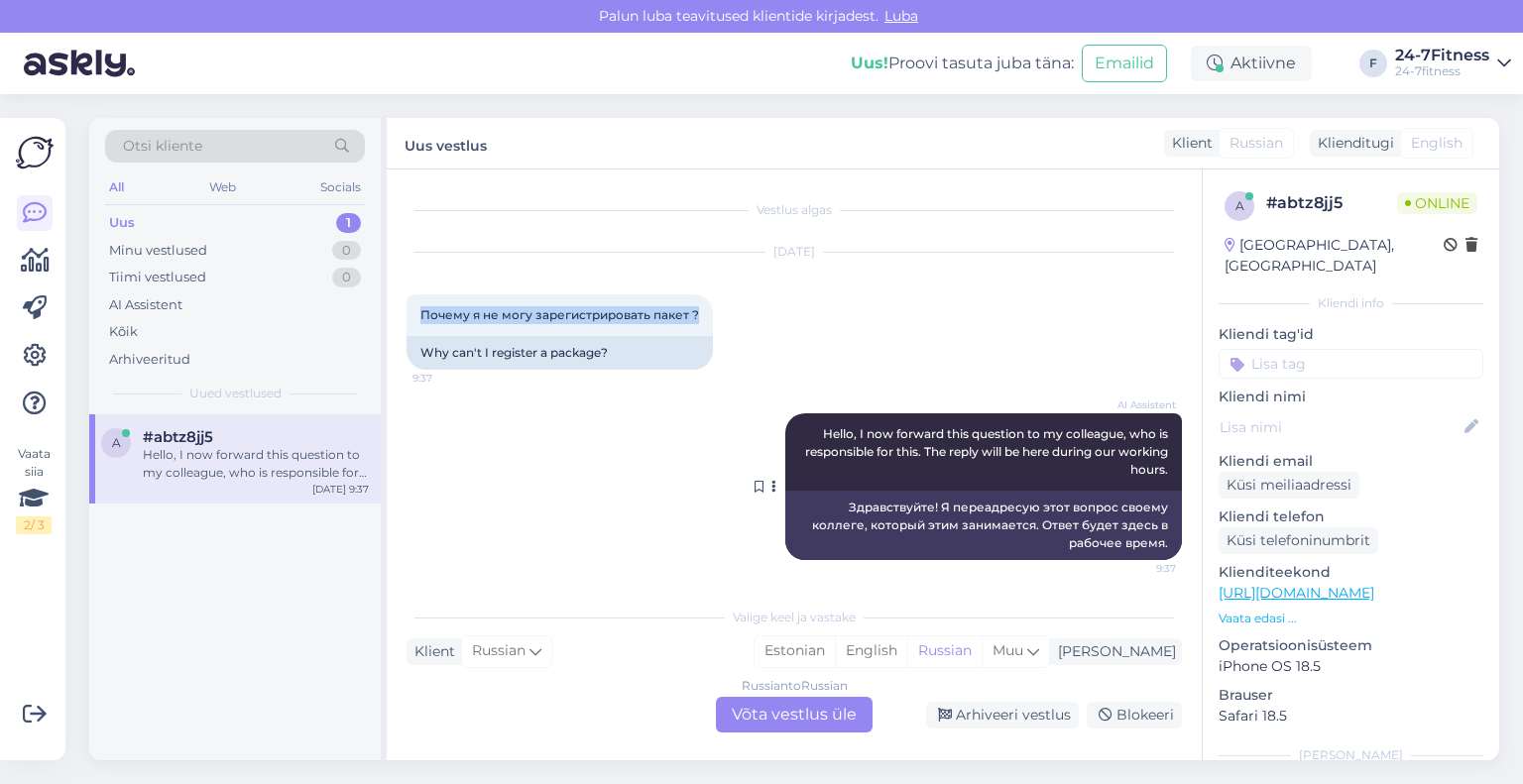 scroll, scrollTop: 2, scrollLeft: 0, axis: vertical 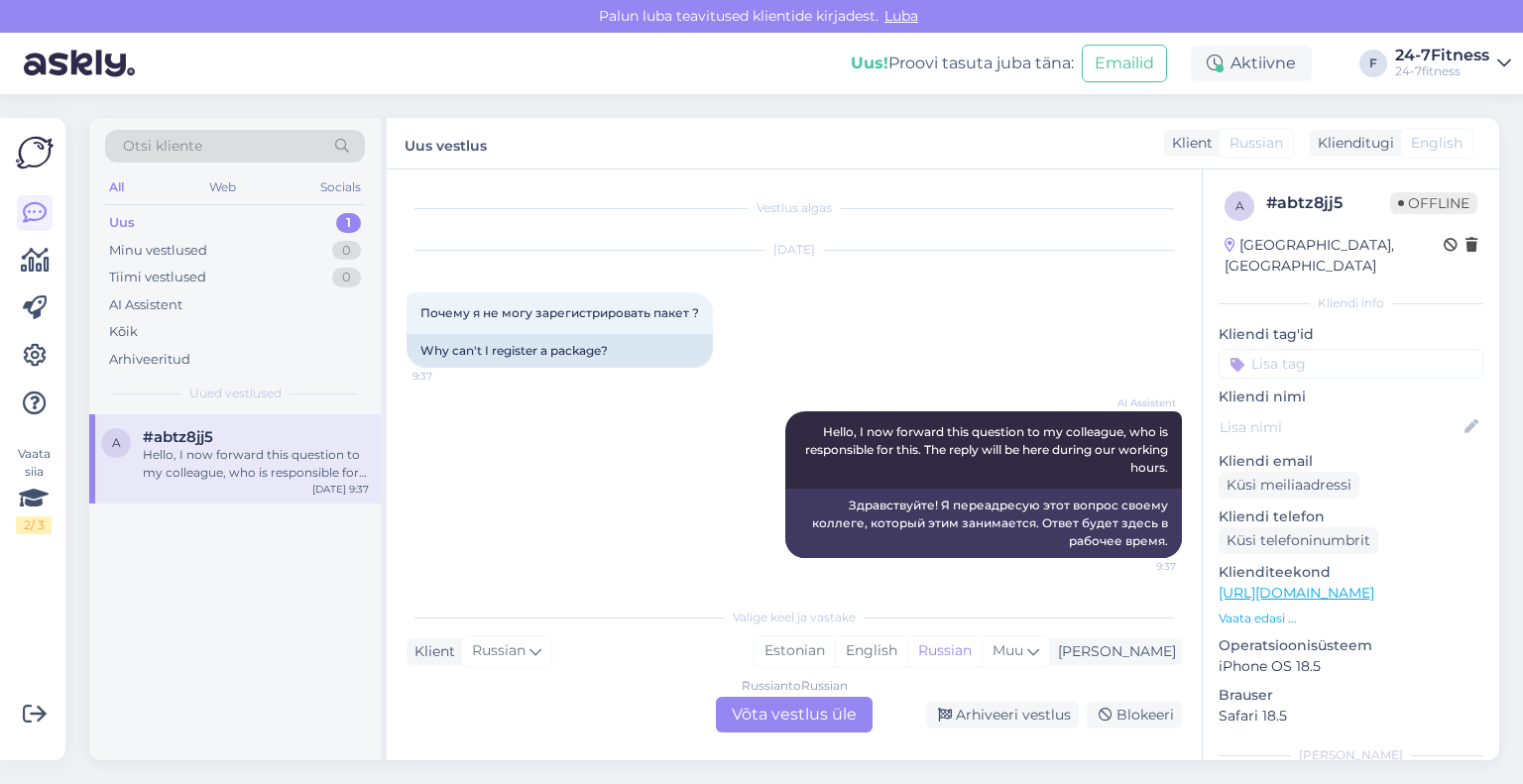 click on "Russian  to  Russian Võta vestlus üle" at bounding box center [794, 715] 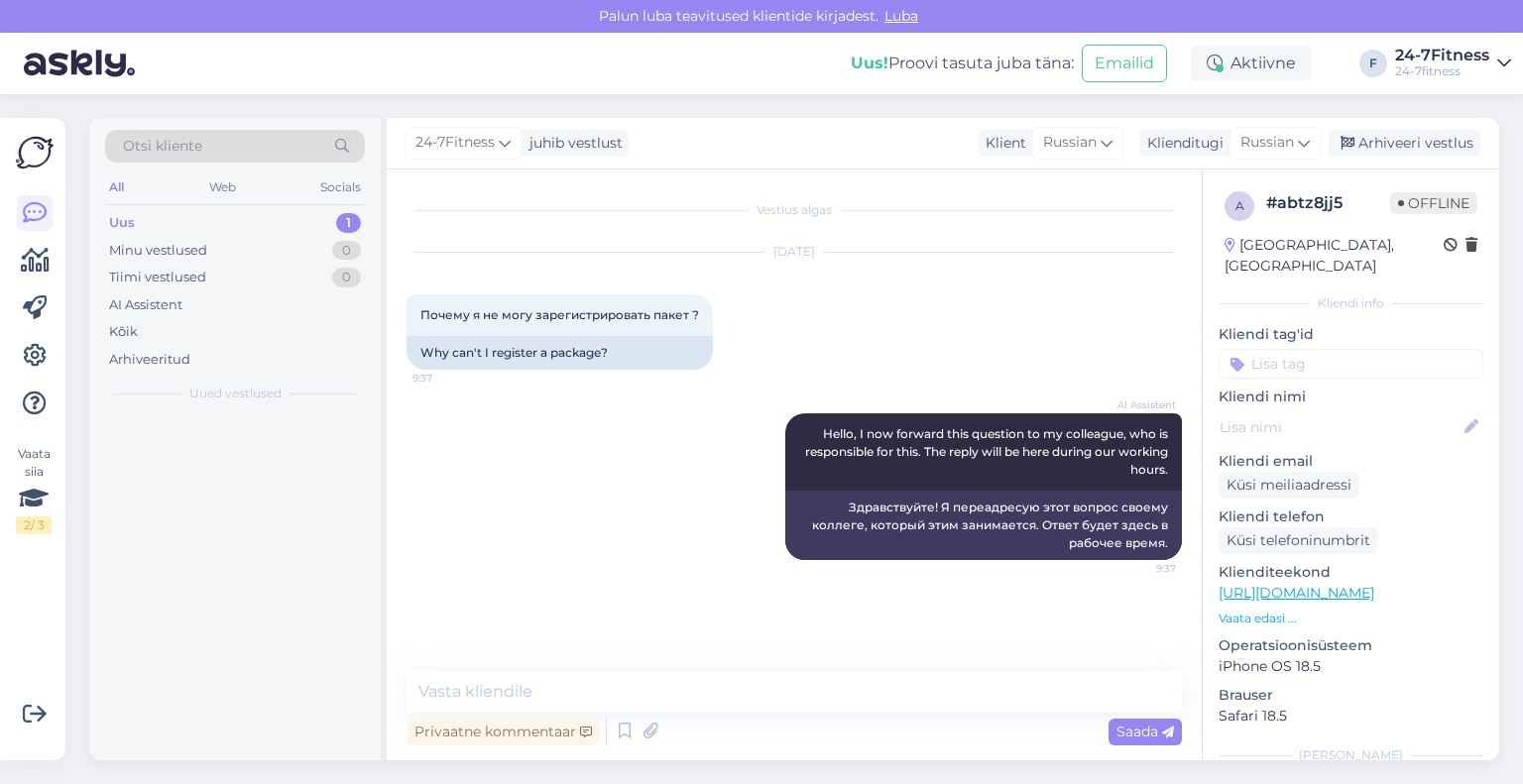 scroll, scrollTop: 0, scrollLeft: 0, axis: both 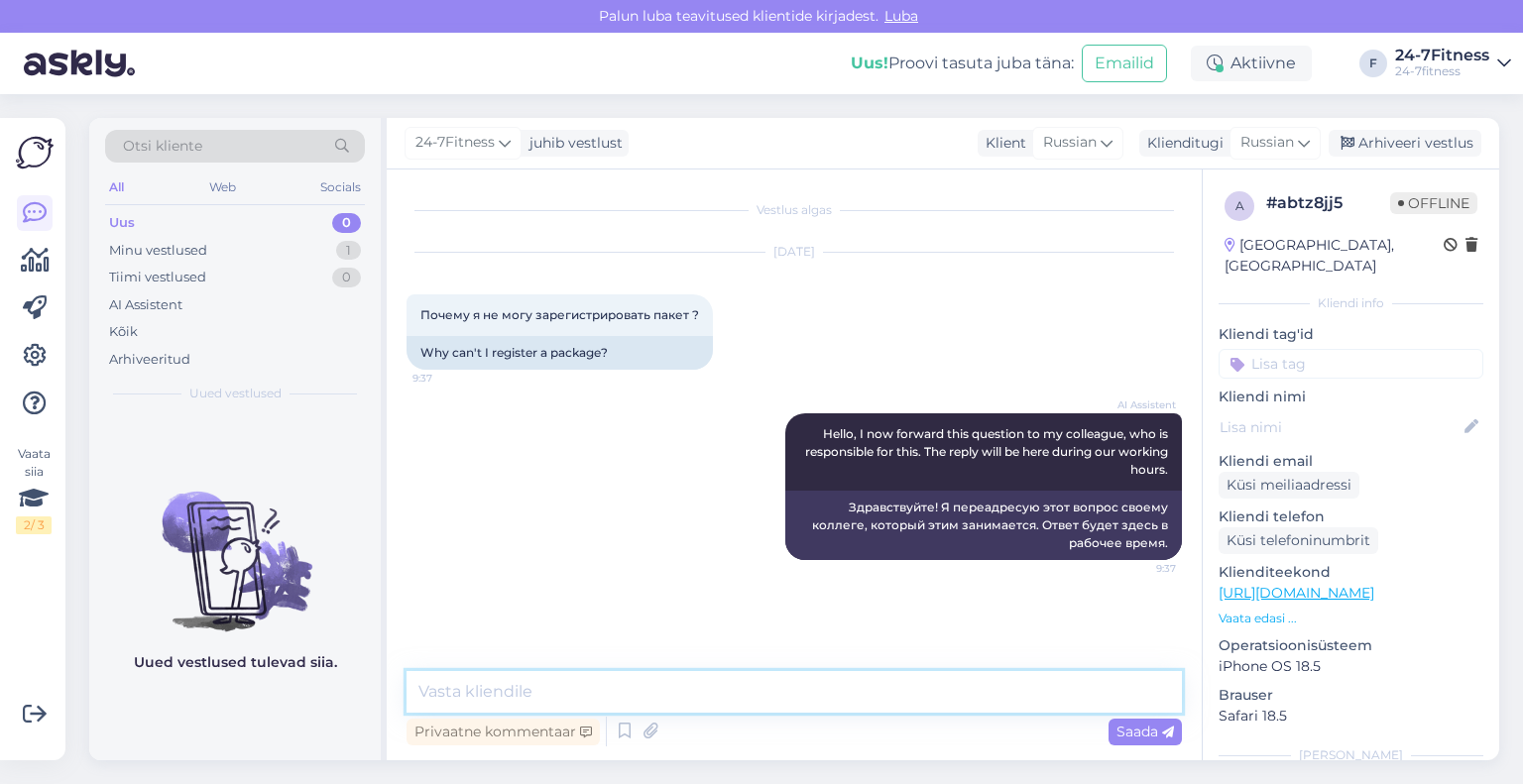 click at bounding box center (794, 692) 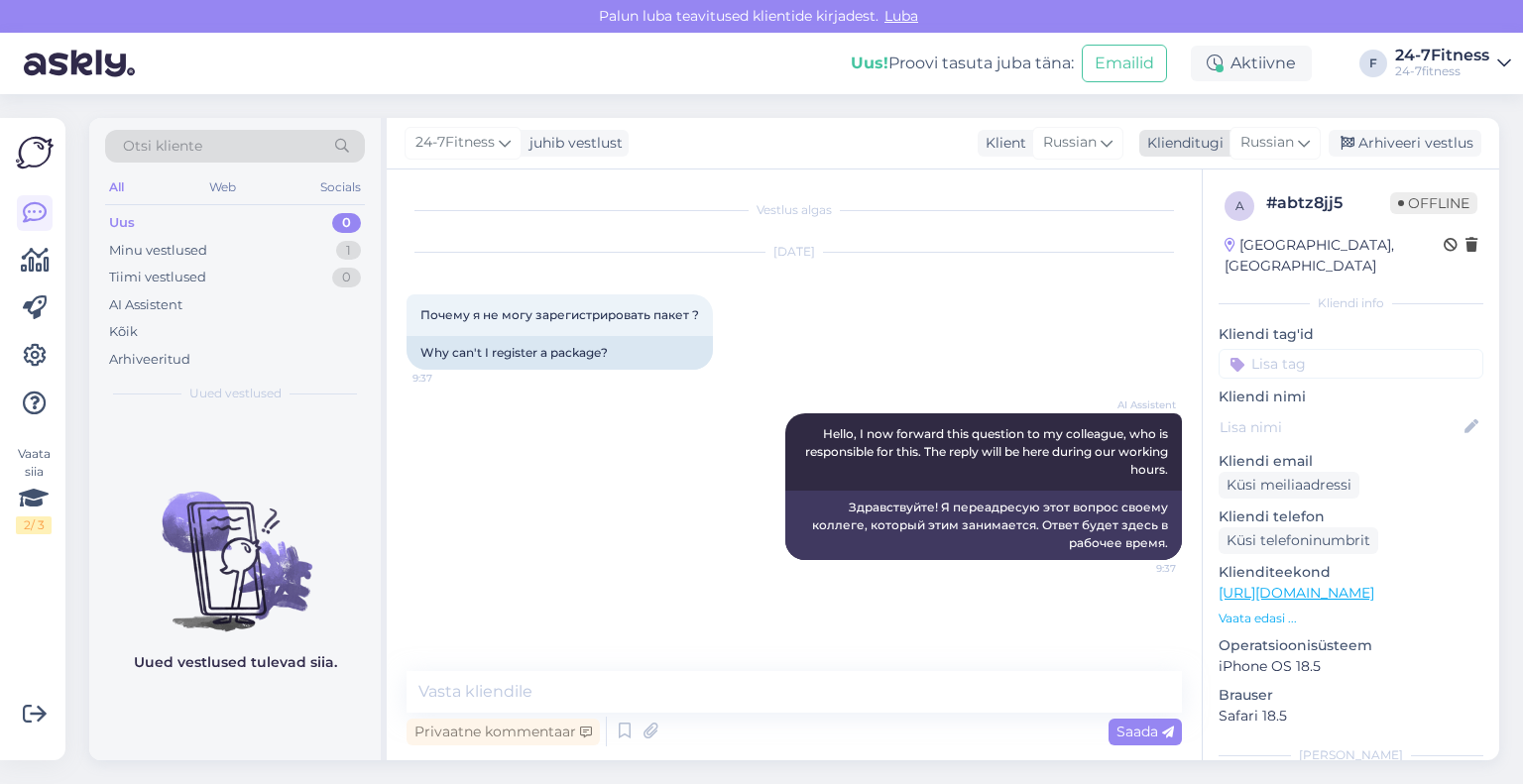 click on "Klienditugi" at bounding box center [1181, 143] 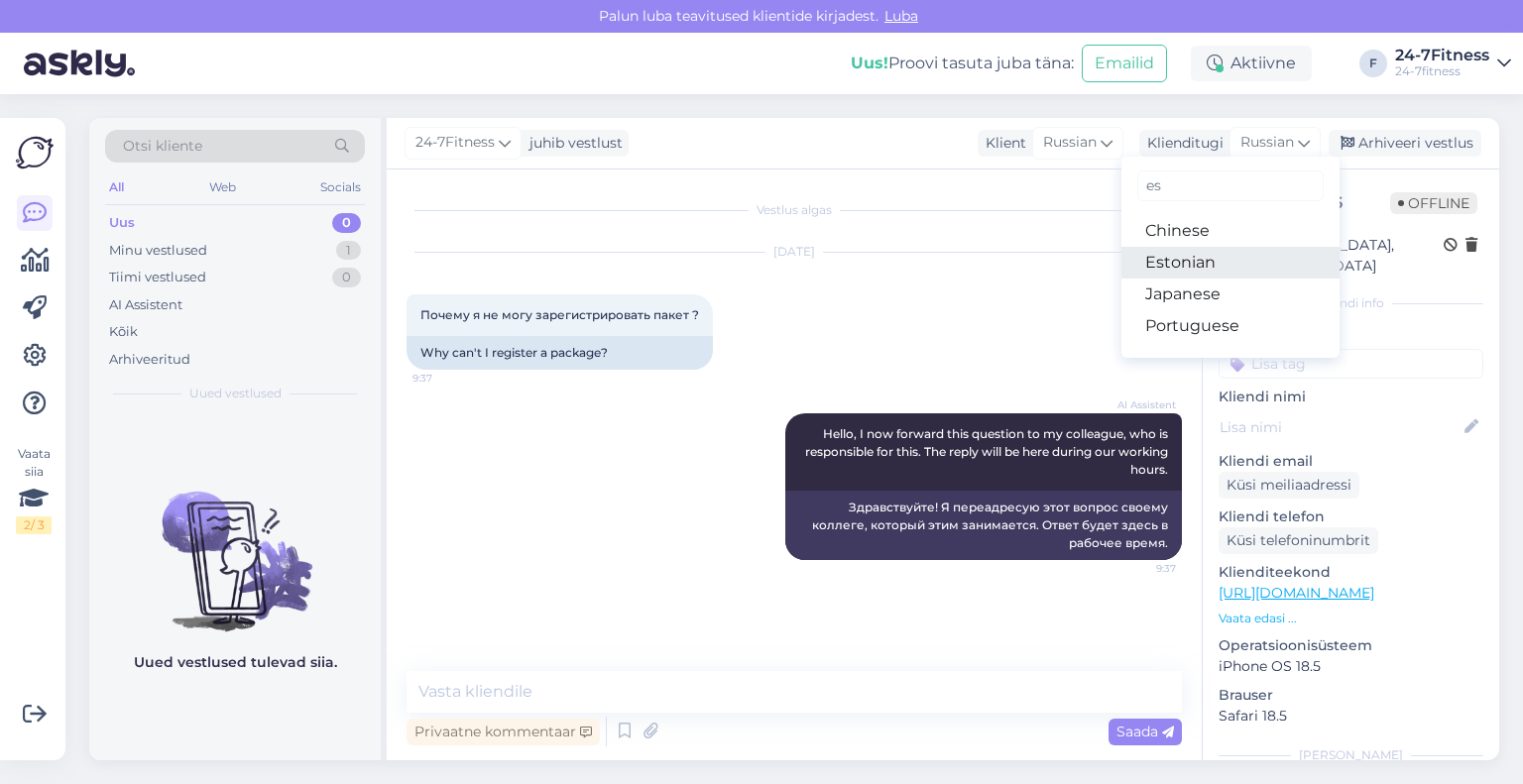 type on "es" 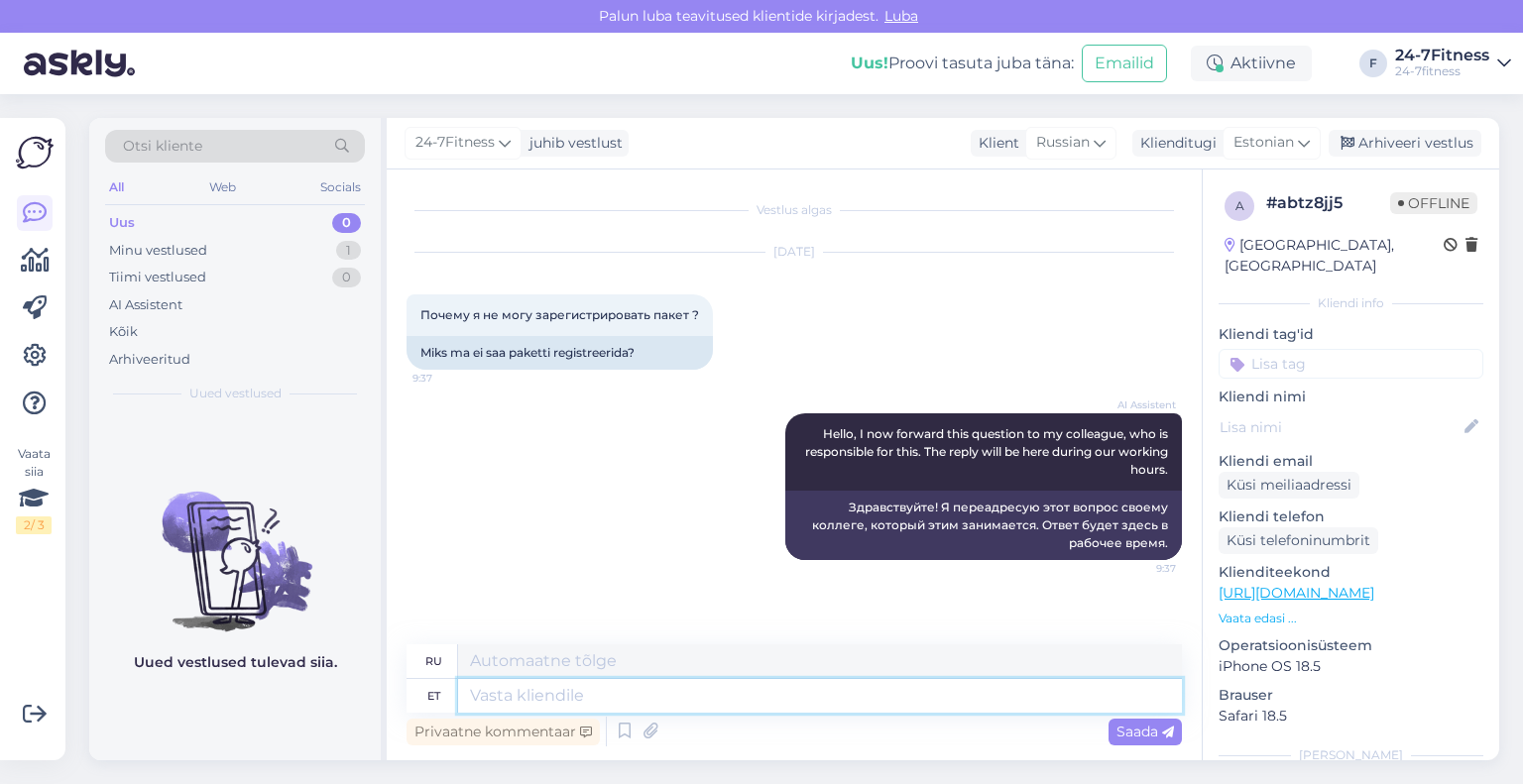 click at bounding box center [820, 696] 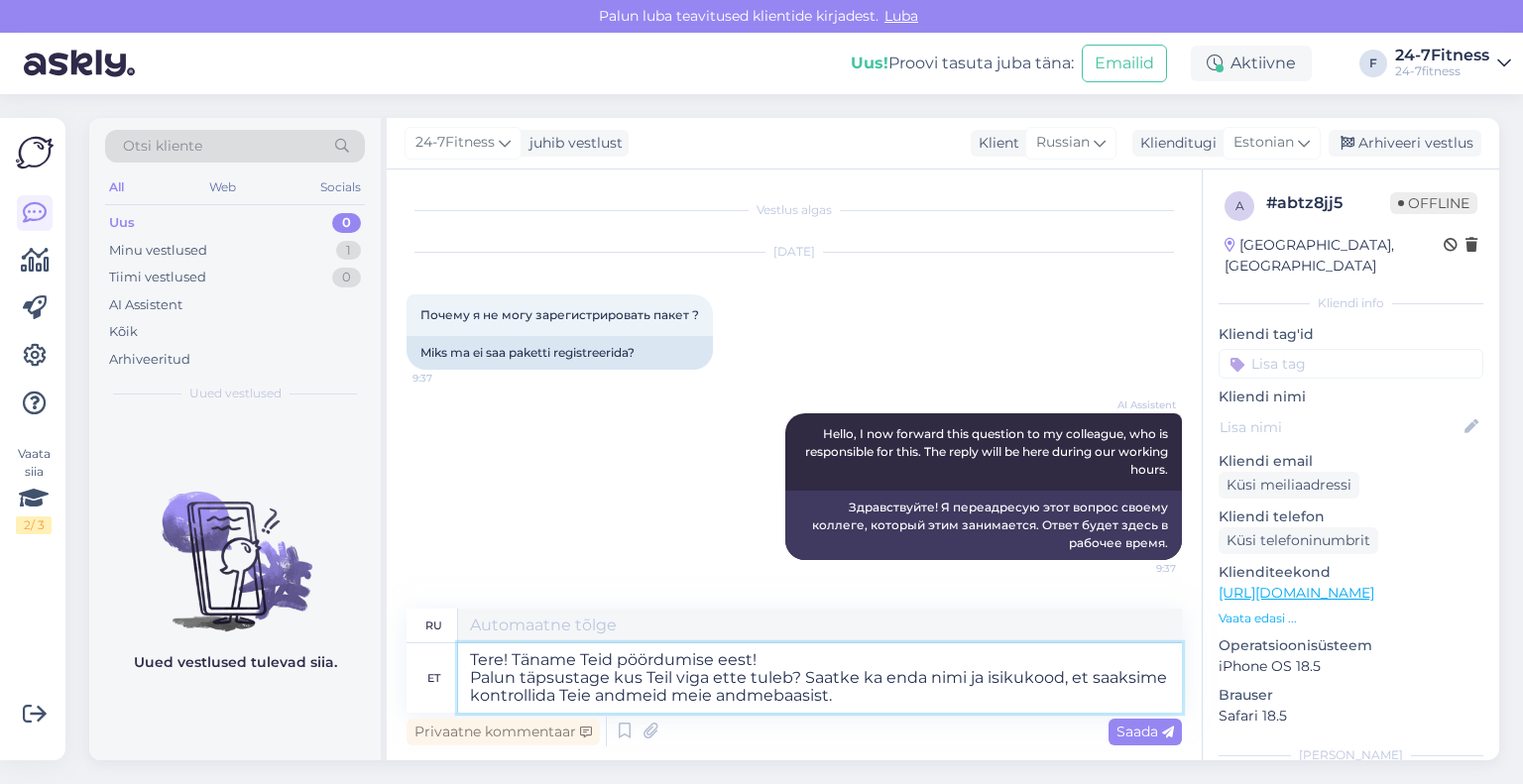 type on "Здравствуйте! Спасибо, что обратились к нам!
Пожалуйста, укажите, где именно возникла ошибка? Также отправьте своё имя и личный идентификационный номер, чтобы мы могли проверить ваши данные в нашей базе данных." 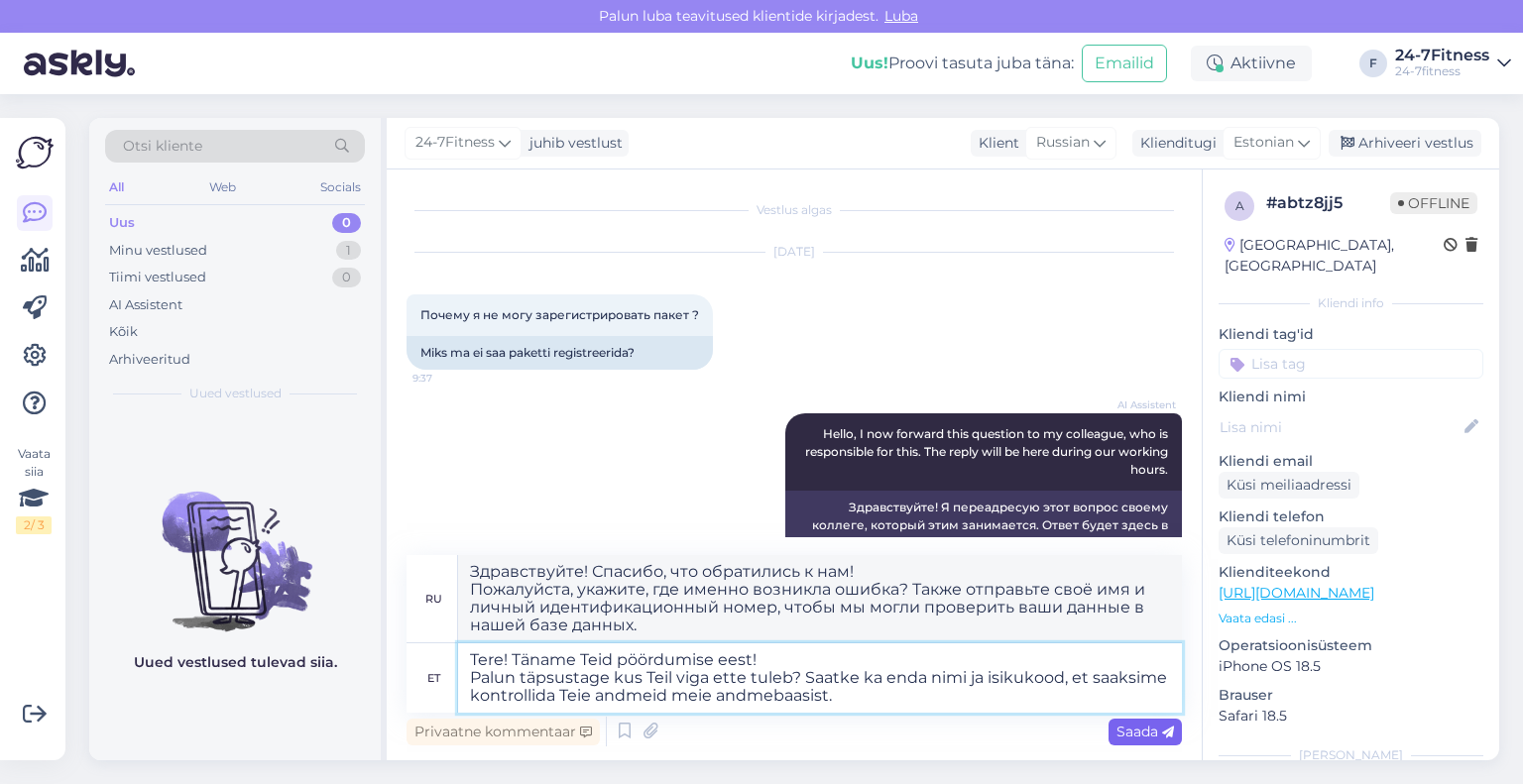 type on "Tere! Täname Teid pöördumise eest!
Palun täpsustage kus Teil viga ette tuleb? Saatke ka enda nimi ja isikukood, et saaksime kontrollida Teie andmeid meie andmebaasist." 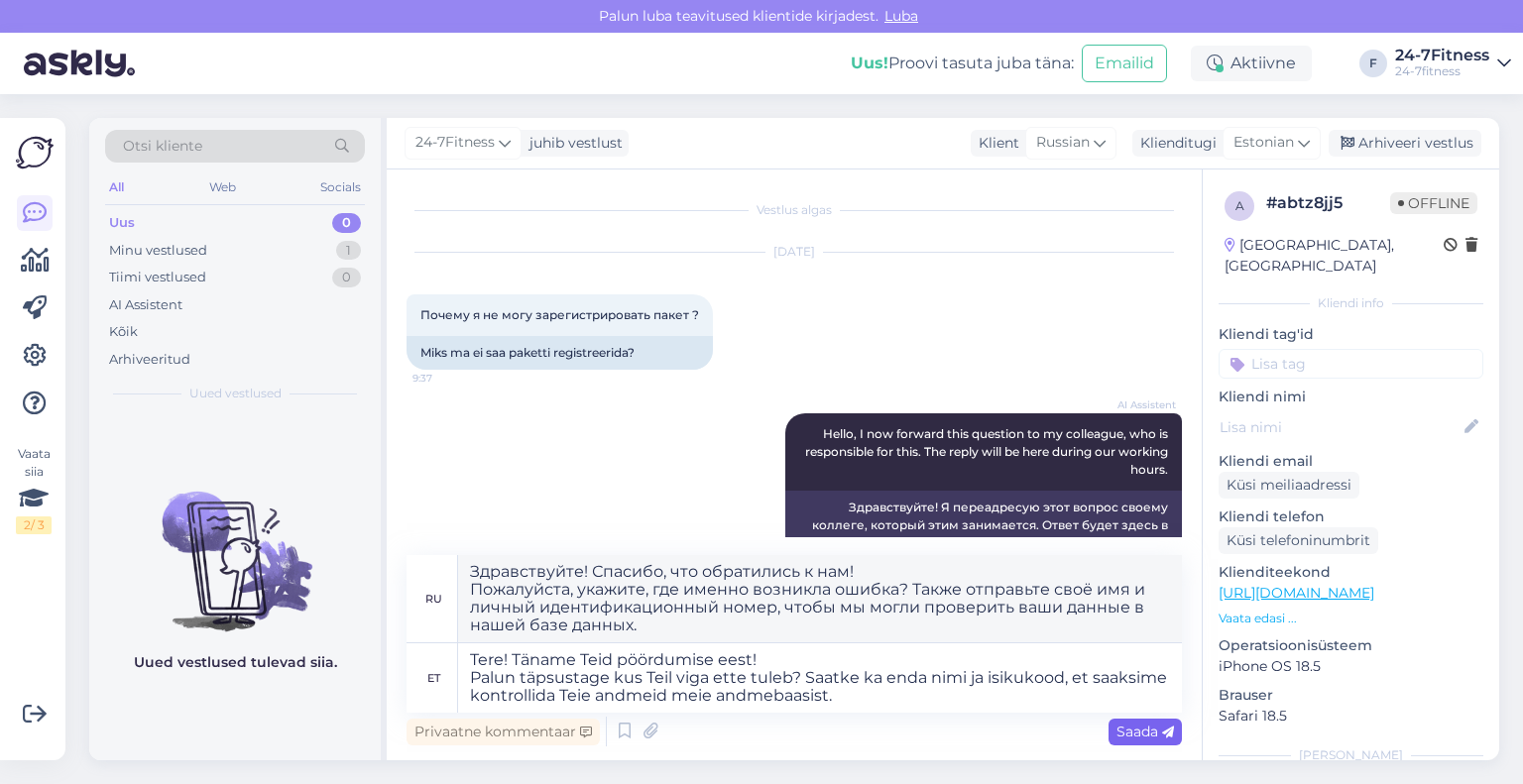 click on "Saada" at bounding box center [1145, 731] 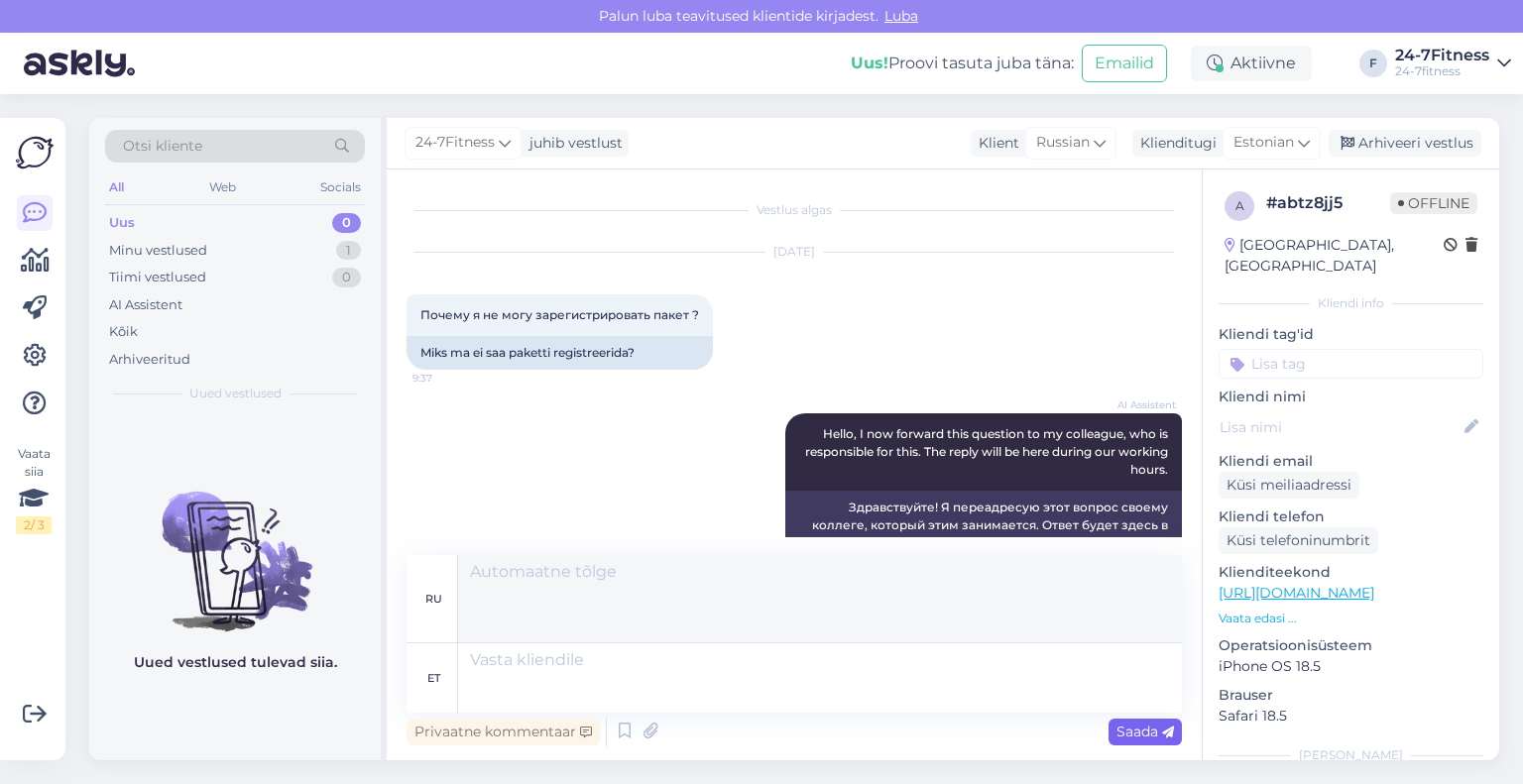 scroll, scrollTop: 198, scrollLeft: 0, axis: vertical 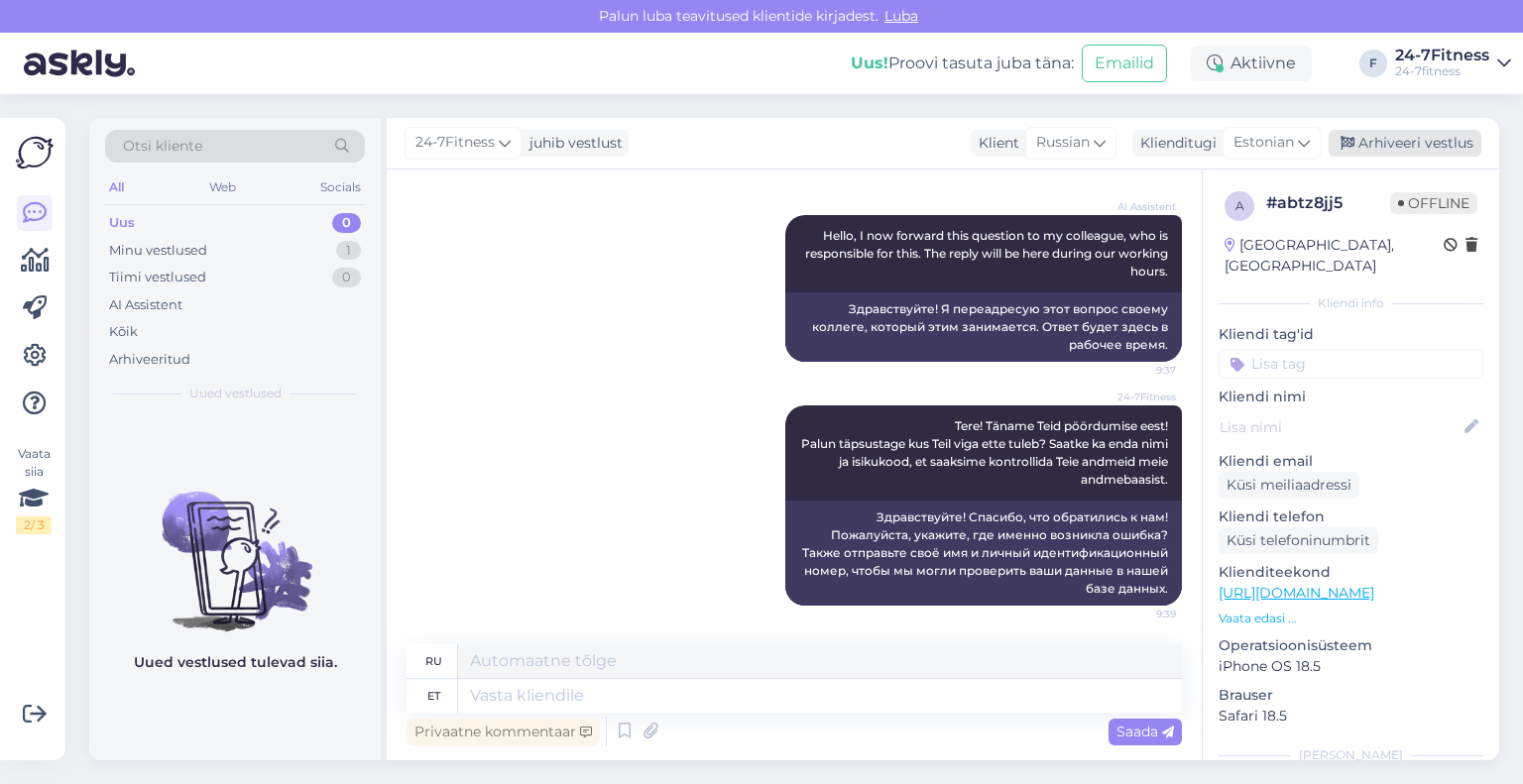 click on "Arhiveeri vestlus" at bounding box center (1405, 143) 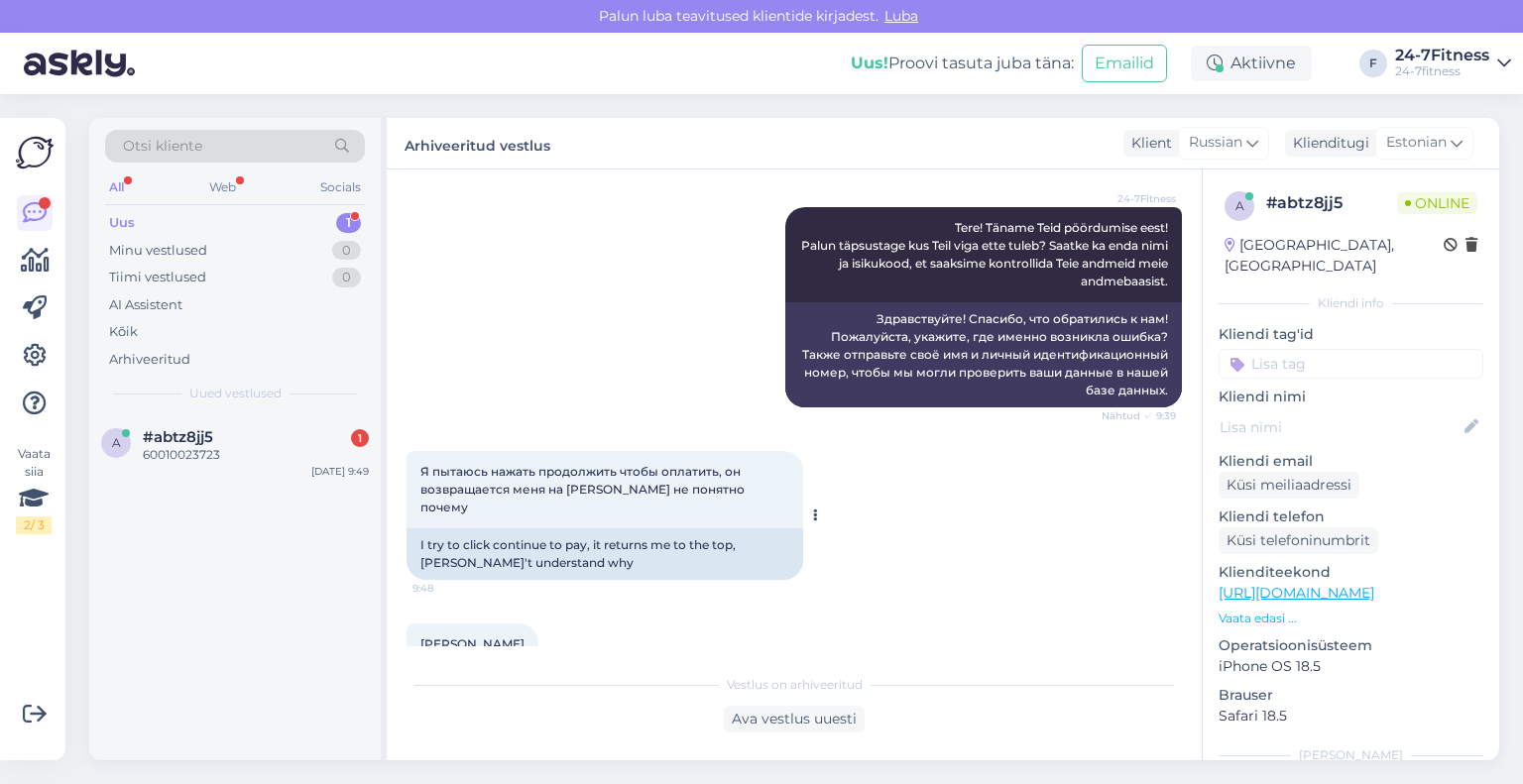 scroll, scrollTop: 496, scrollLeft: 0, axis: vertical 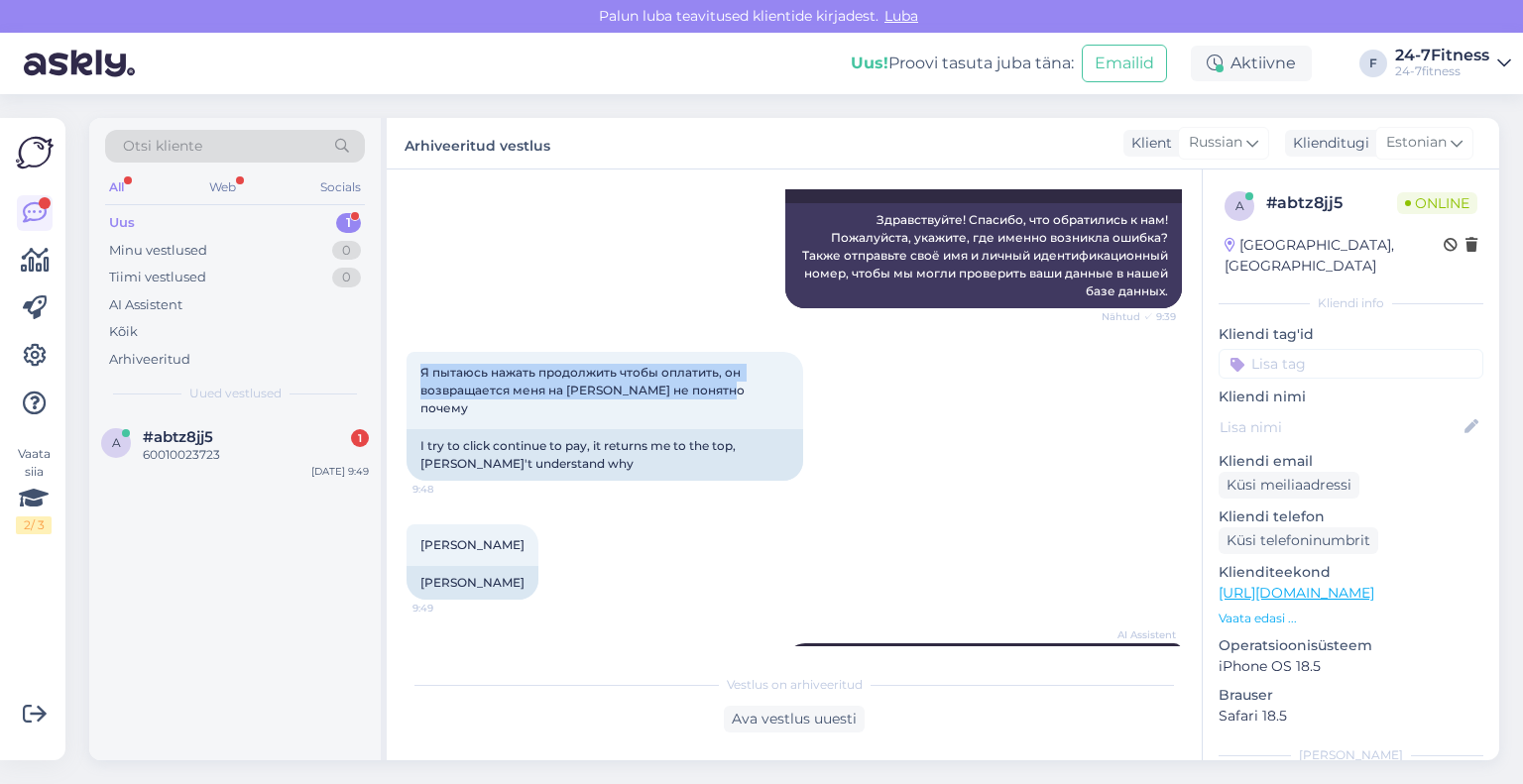 drag, startPoint x: 734, startPoint y: 390, endPoint x: 398, endPoint y: 371, distance: 336.53677 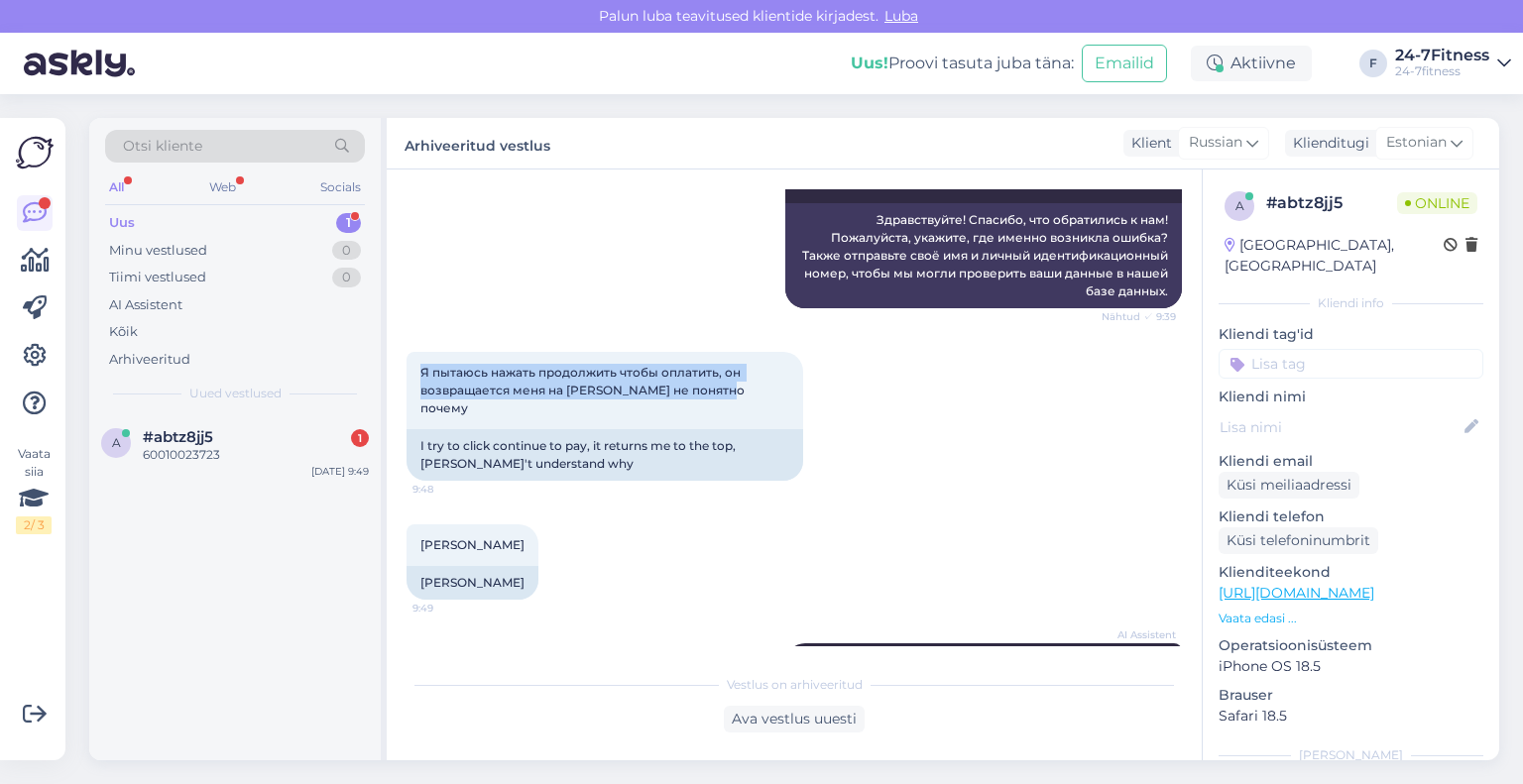 click on "Vestlus algas [DATE] Почему я не могу зарегистрировать пакет ? 9:37  Miks ma ei saa paketti registreerida? AI Assistent Hello, I now forward this question to my colleague, who is responsible for this. The reply will be here during our working hours. Nähtud ✓ 9:37  Здравствуйте! Я переадресую этот вопрос своему коллеге, который этим занимается. Ответ будет здесь в рабочее время. 24-7Fitness Tere! Täname Teid pöördumise eest!
Palun täpsustage kus Teil viga ette tuleb? Saatke ka enda nimi ja isikukood, et saaksime kontrollida Teie andmeid meie andmebaasist. Nähtud ✓ 9:39  Я пытаюсь нажать продолжить чтобы оплатить, он возвращается меня на верш не понятно почему  9:48  I try to click continue to pay, it returns me to the top, [PERSON_NAME]'t understand why [PERSON_NAME]  9:49  [PERSON_NAME] AI Assistent" at bounding box center (794, 465) 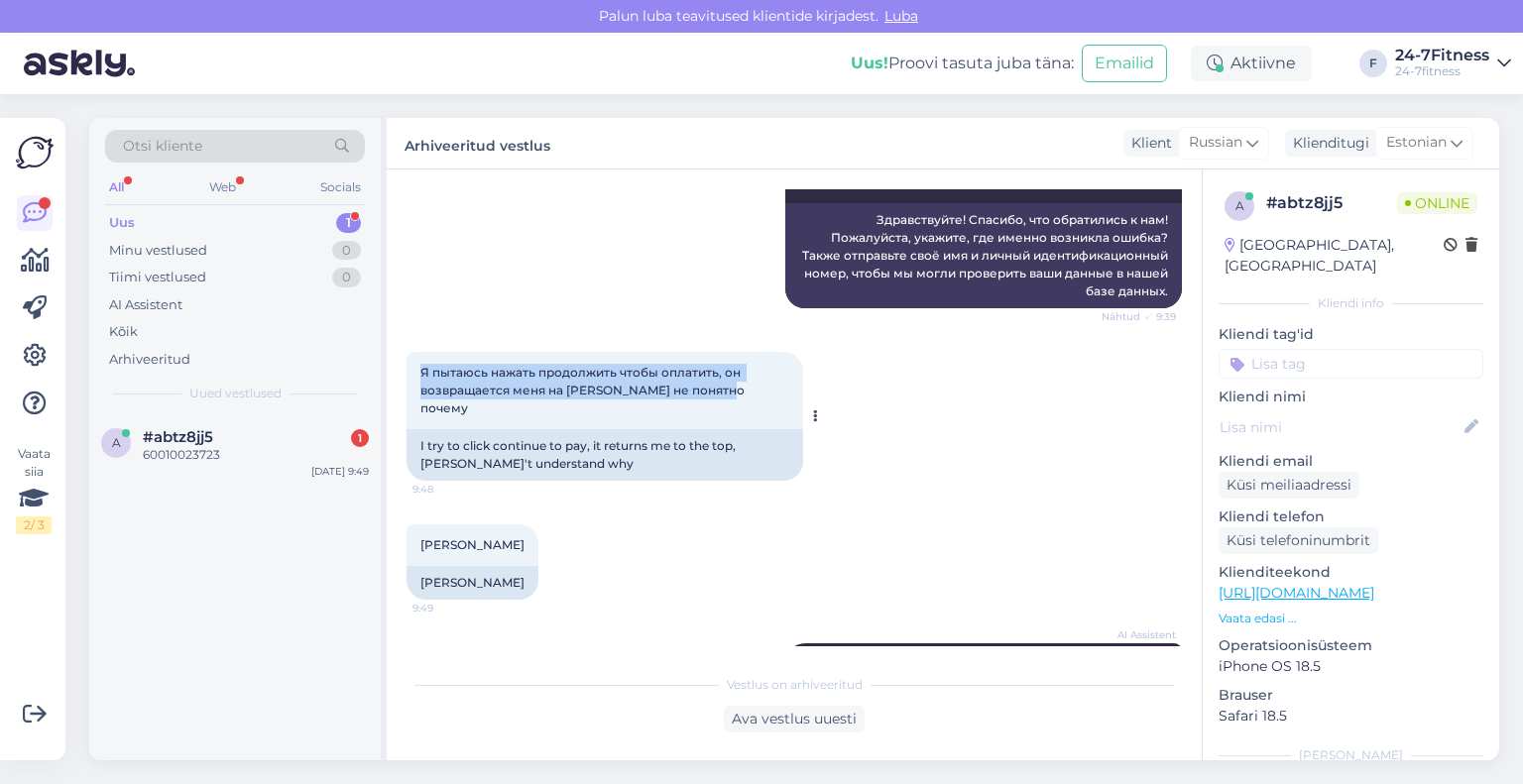 copy on "Я пытаюсь нажать продолжить чтобы оплатить, он возвращается меня на [PERSON_NAME] не понятно почему" 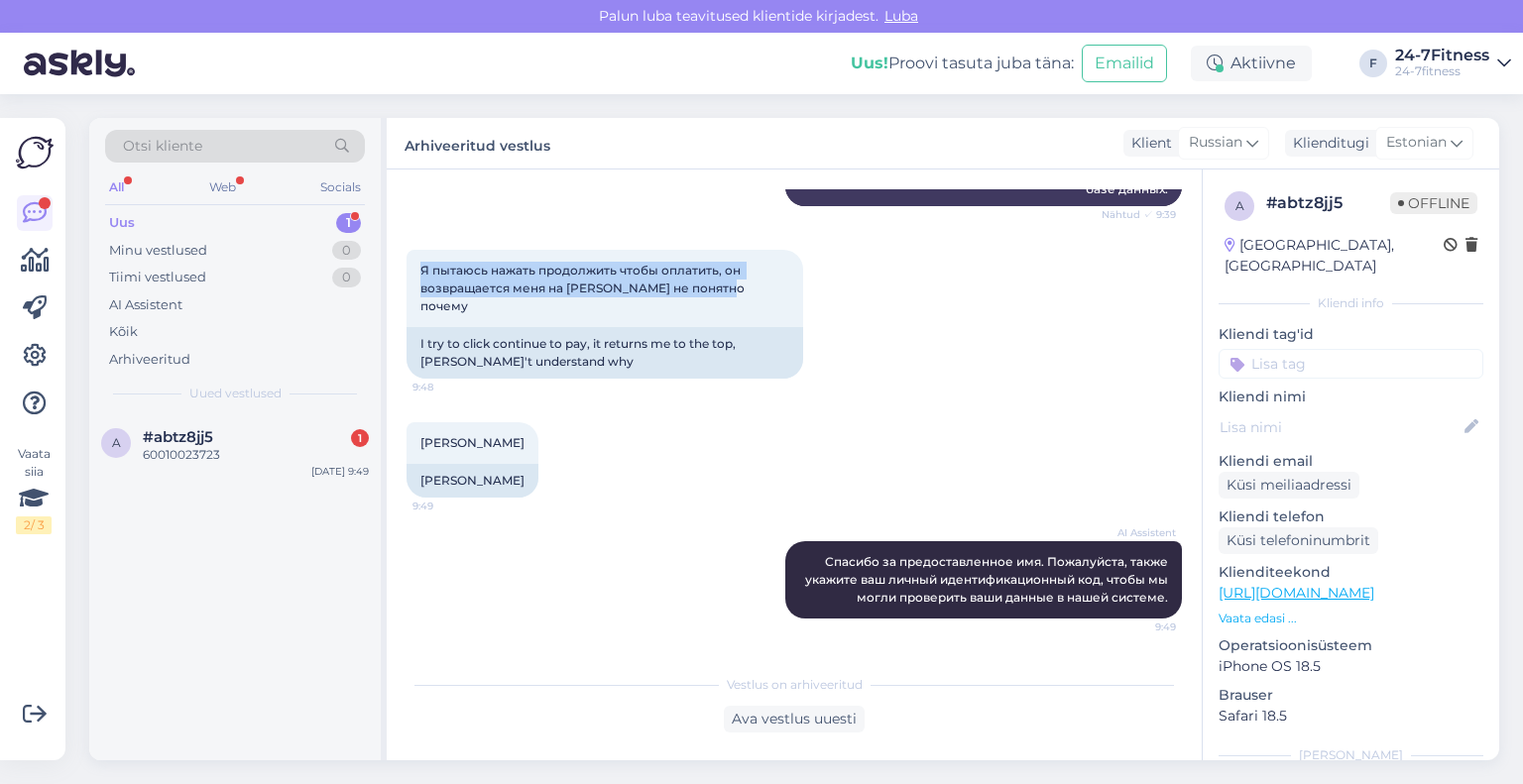 scroll, scrollTop: 692, scrollLeft: 0, axis: vertical 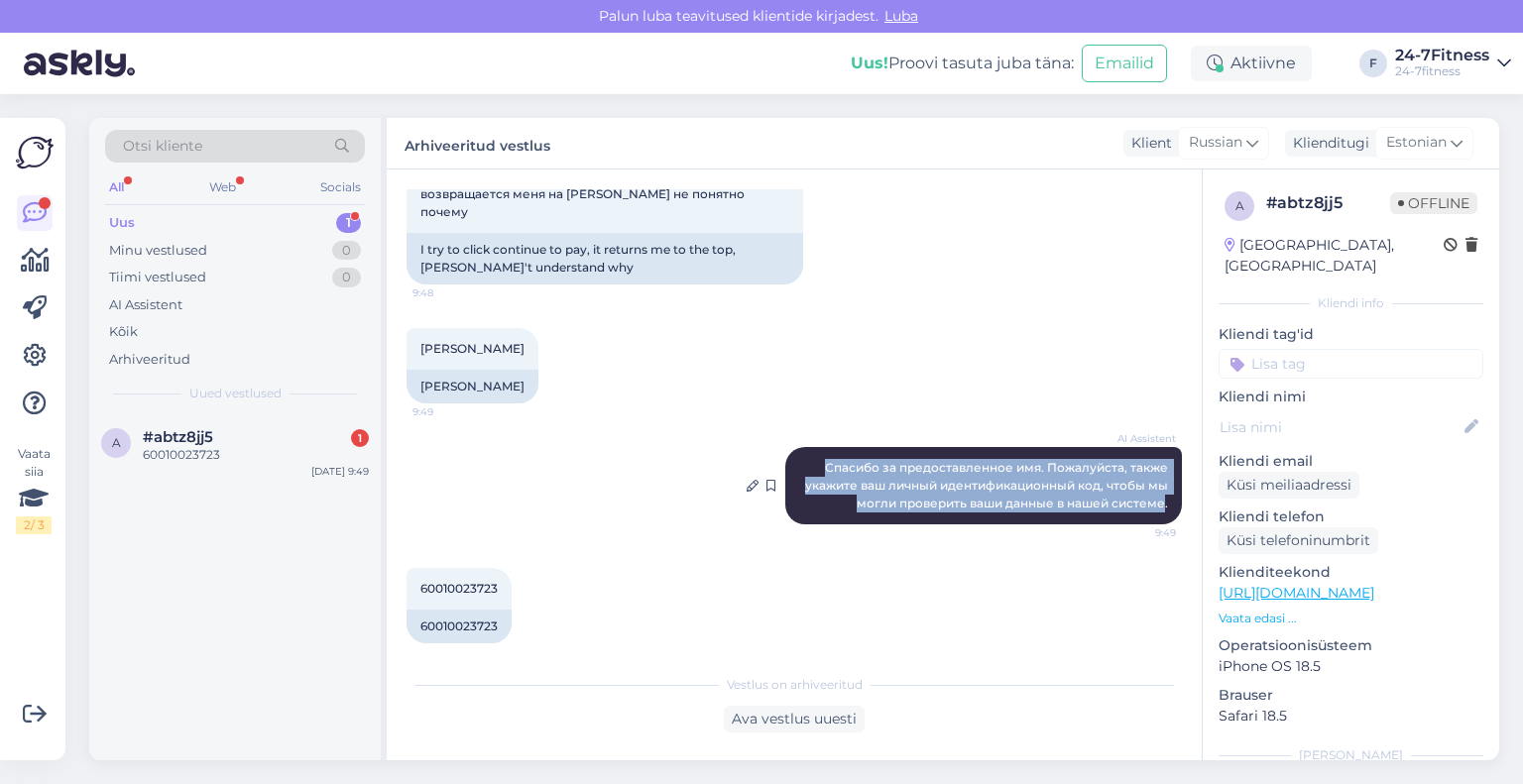 drag, startPoint x: 1148, startPoint y: 485, endPoint x: 801, endPoint y: 454, distance: 348.38197 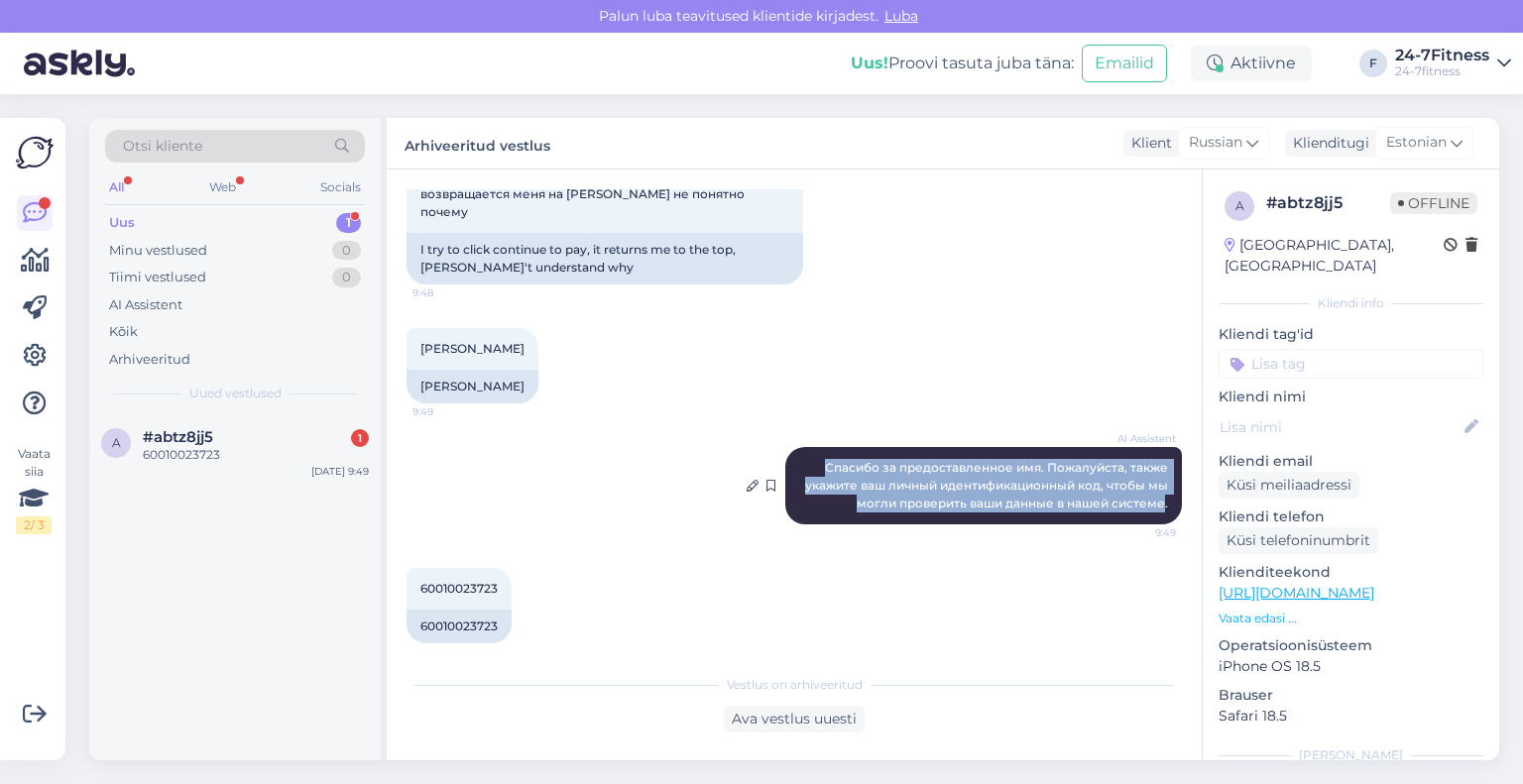 click on "AI Assistent [PERSON_NAME] за предоставленное имя. Пожалуйста, также укажите ваш личный идентификационный код, чтобы мы могли проверить ваши данные в нашей системе. 9:49" at bounding box center [984, 486] 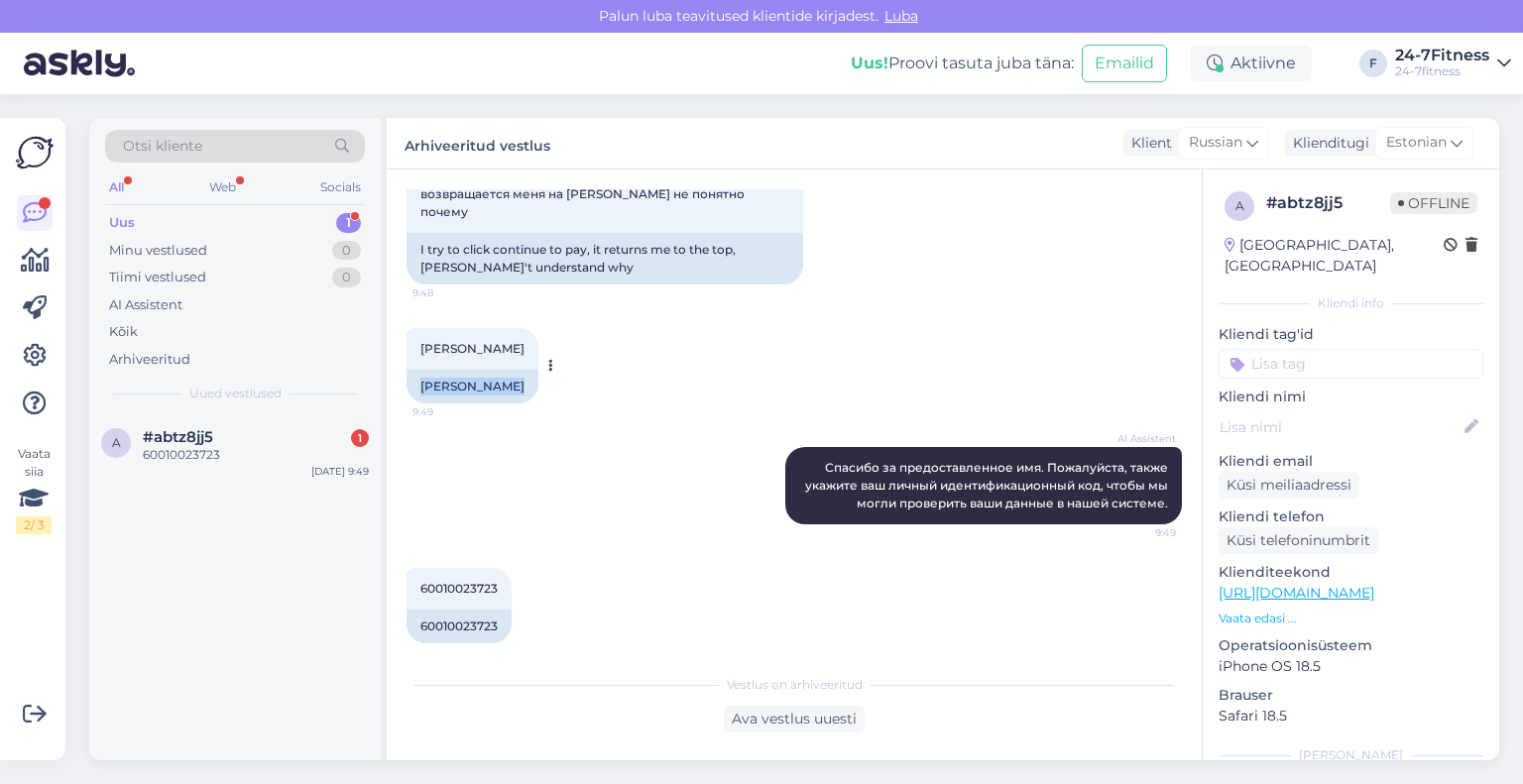 drag, startPoint x: 494, startPoint y: 368, endPoint x: 422, endPoint y: 372, distance: 72.11103 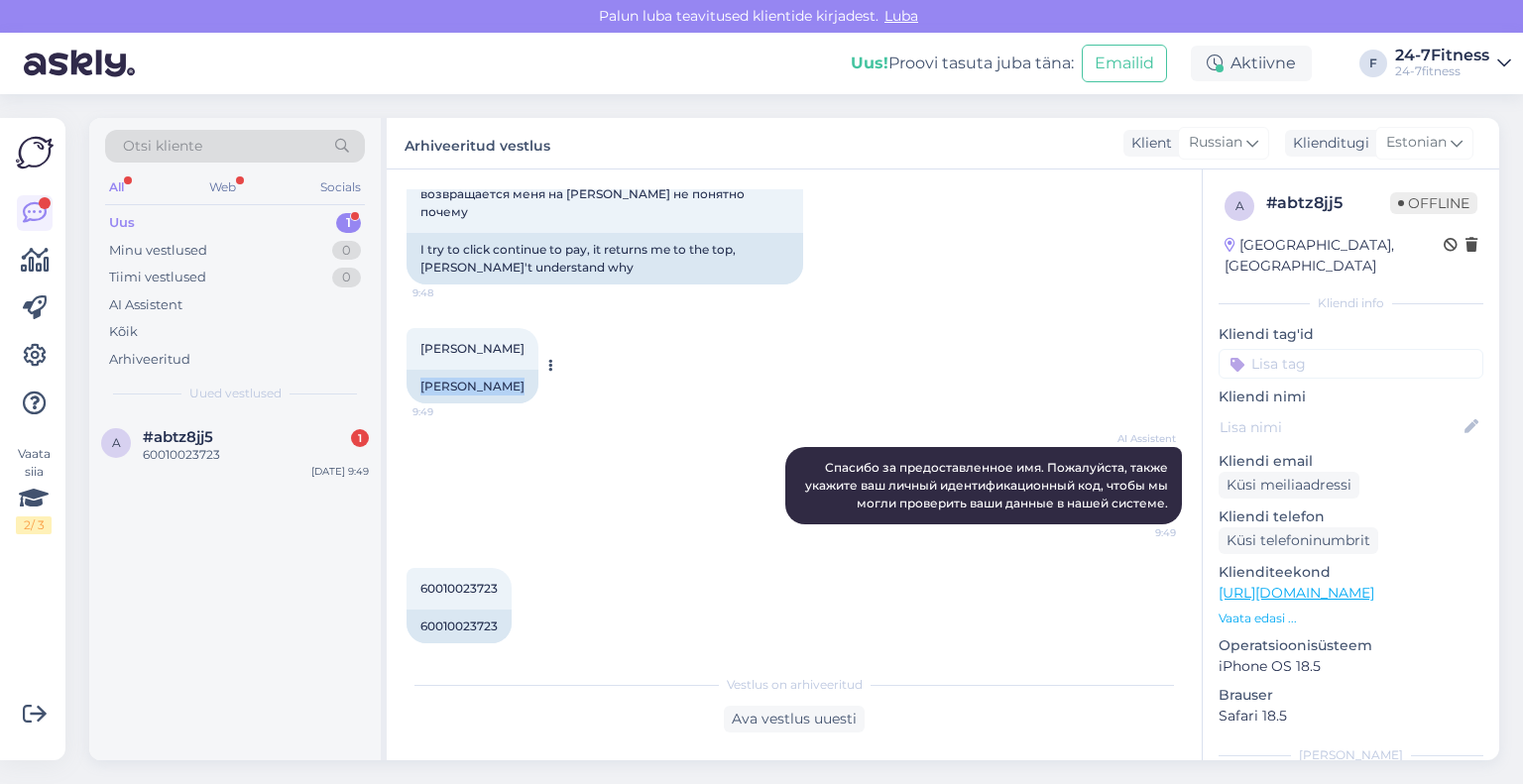 click on "[PERSON_NAME]" at bounding box center (472, 387) 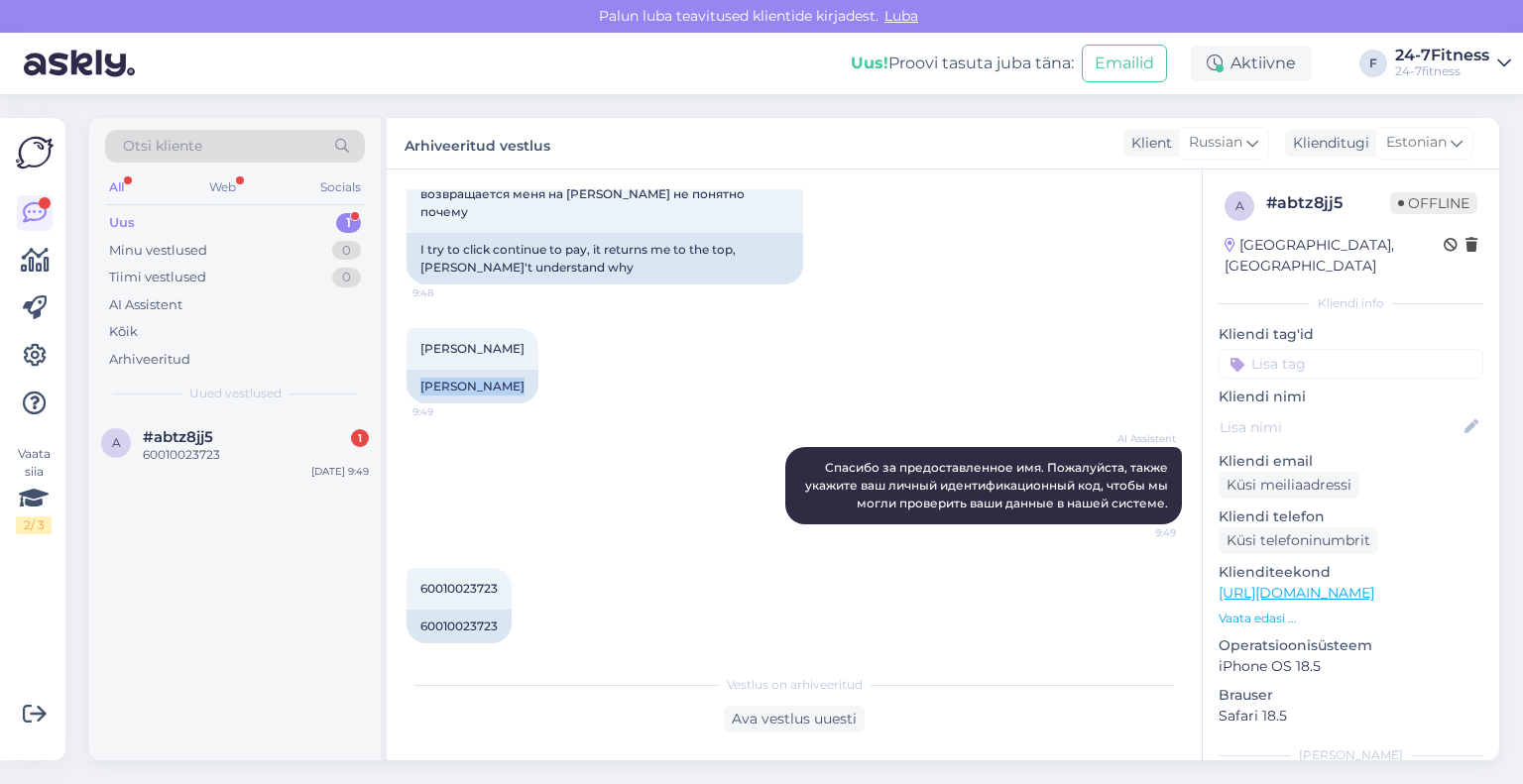 copy on "[PERSON_NAME]" 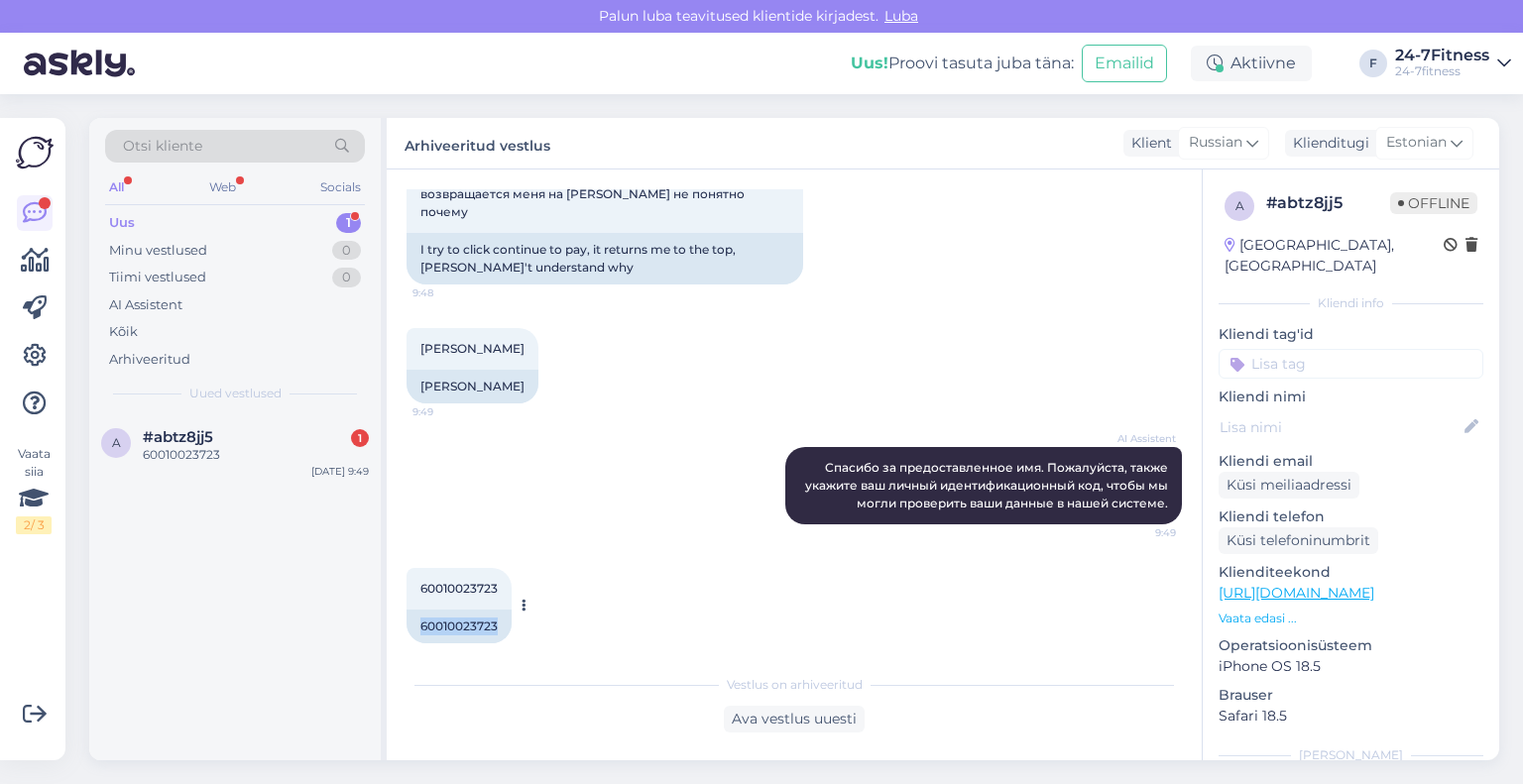 drag, startPoint x: 500, startPoint y: 610, endPoint x: 423, endPoint y: 620, distance: 77.646635 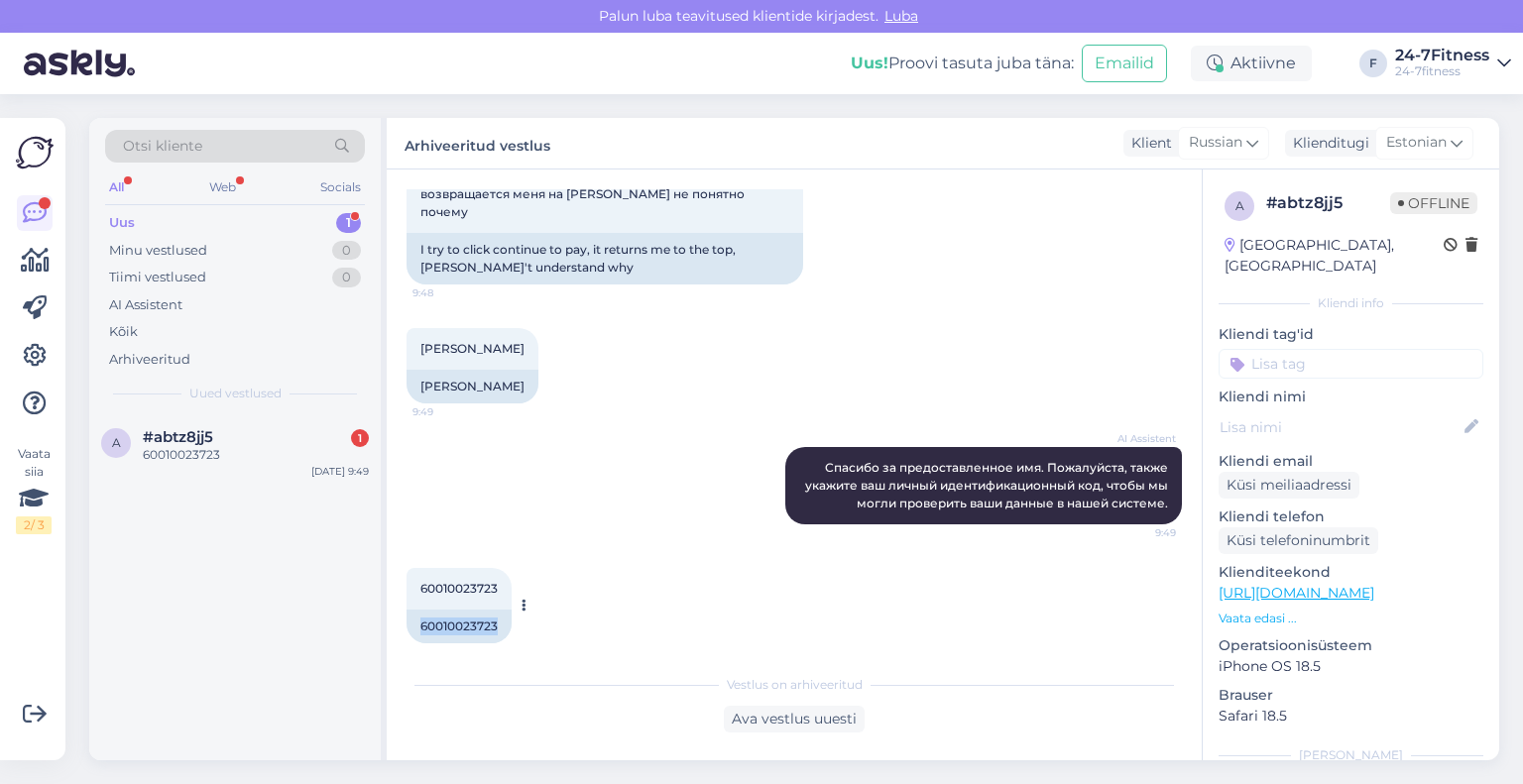 click on "60010023723" at bounding box center [459, 626] 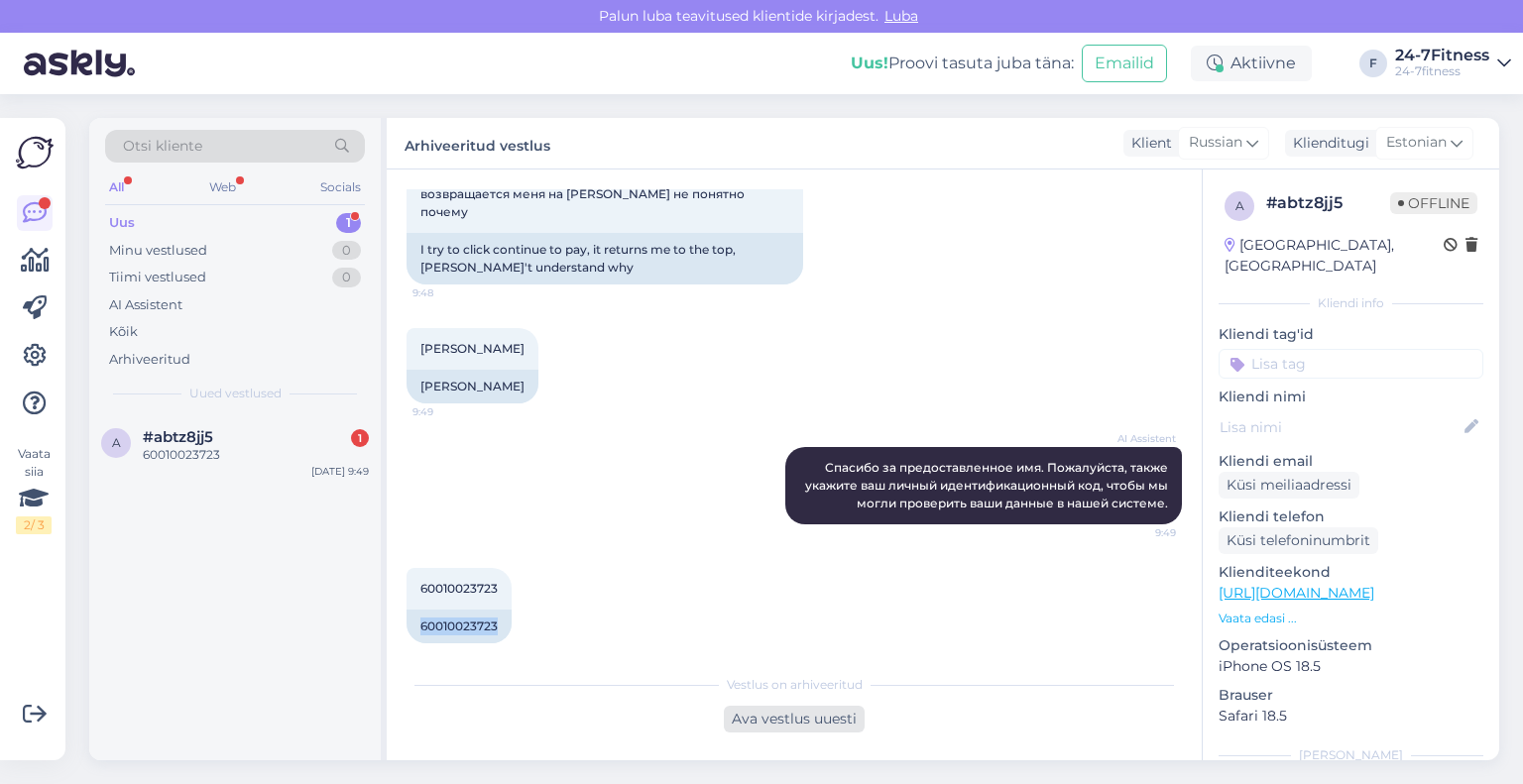 click on "Ava vestlus uuesti" at bounding box center (794, 719) 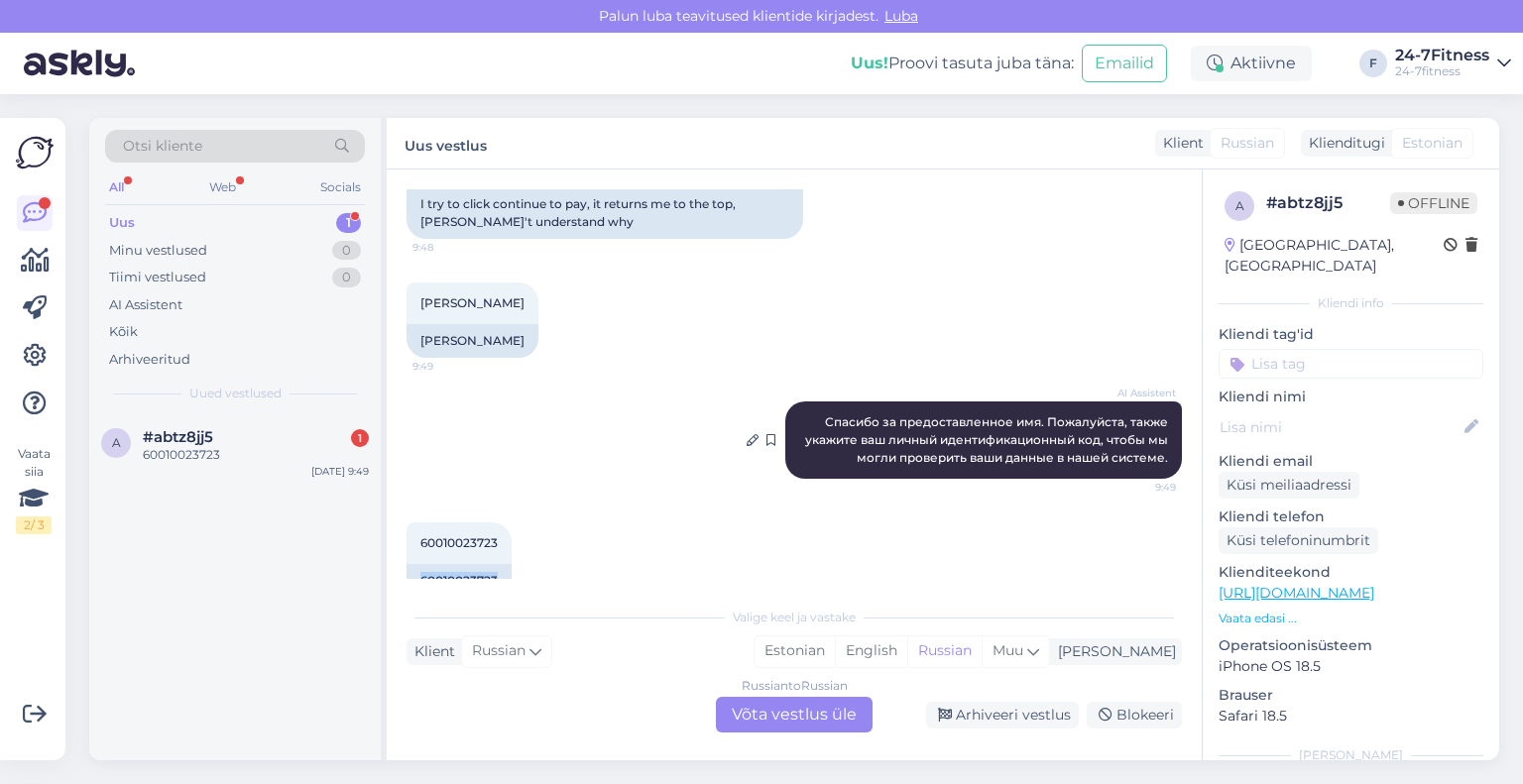 scroll, scrollTop: 759, scrollLeft: 0, axis: vertical 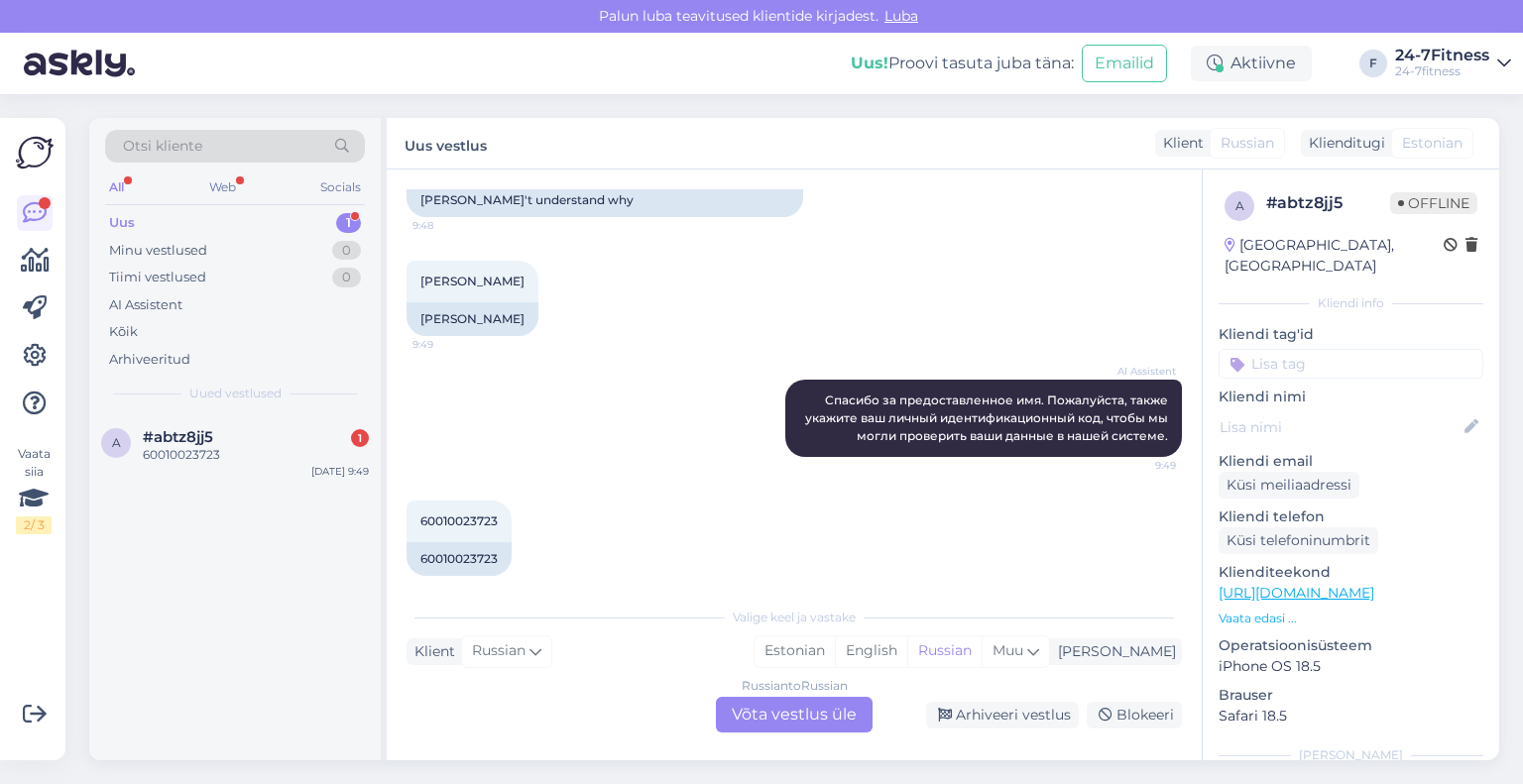 click on "Russian  to  Russian Võta vestlus üle" at bounding box center (794, 715) 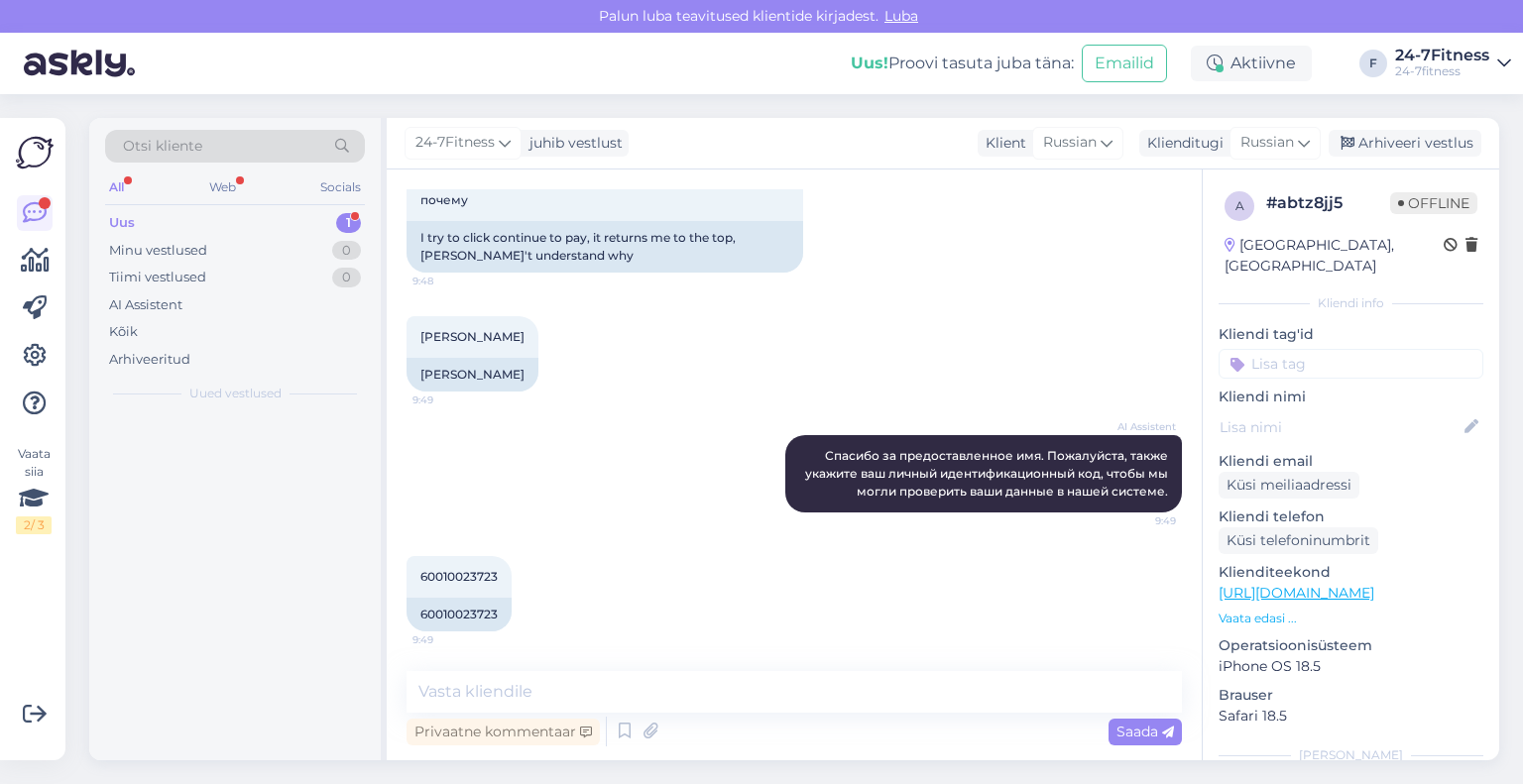 scroll, scrollTop: 686, scrollLeft: 0, axis: vertical 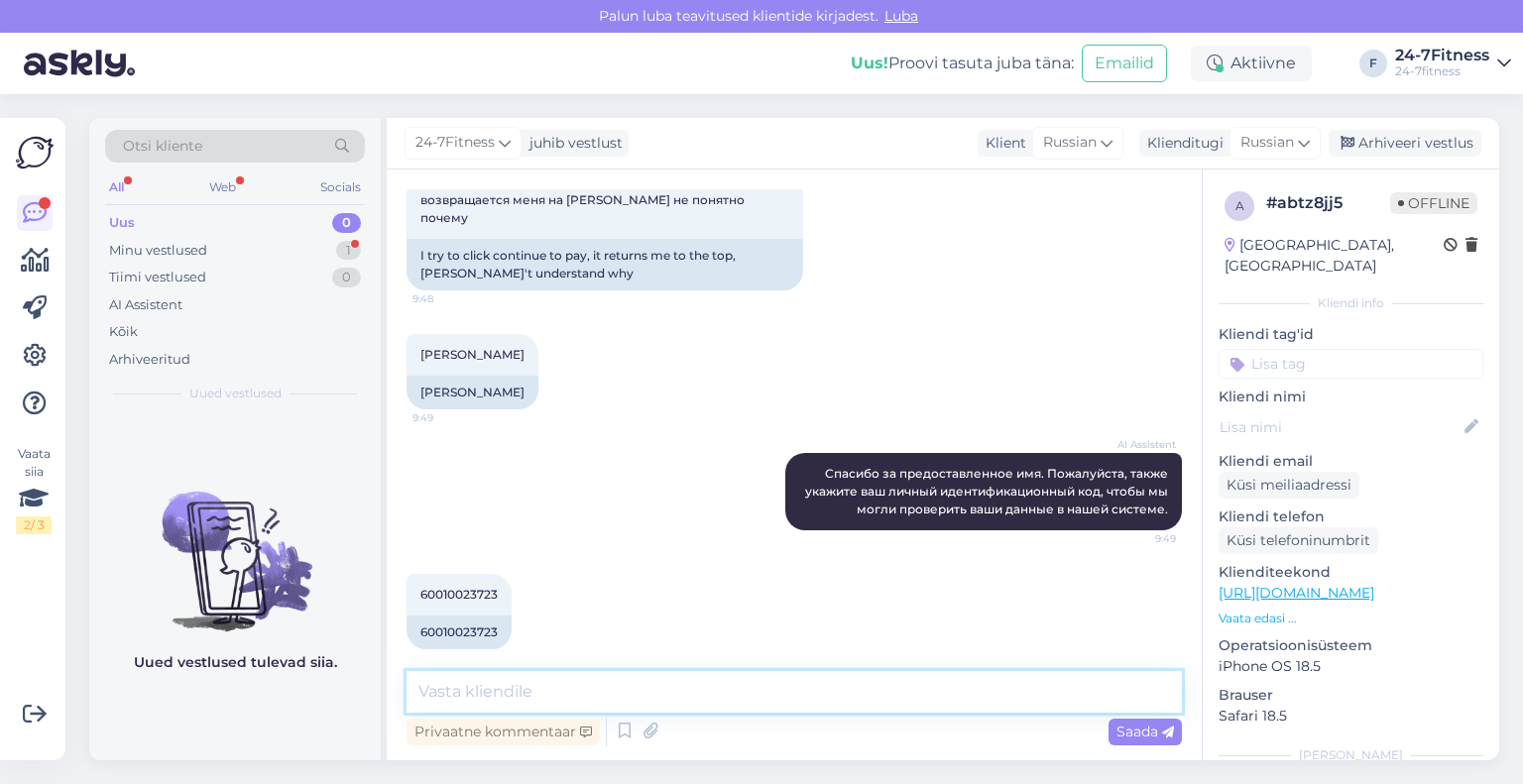 click at bounding box center [794, 692] 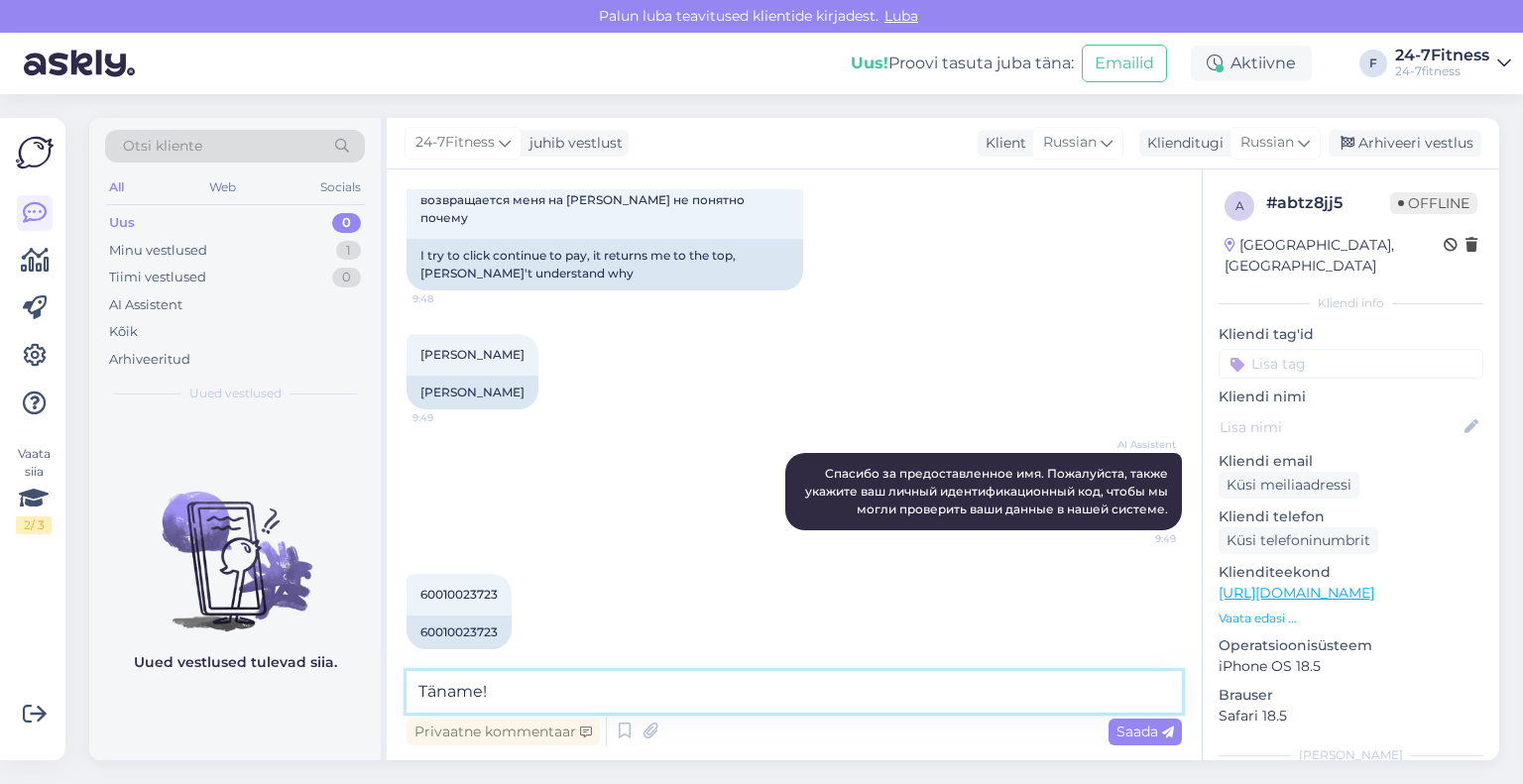 paste on "Näeme, et Teie andmed ei ole registreeritud meie andmebaasis.
Palun saatke meile pilt, kus Teil viga ette tuleb ning täpsustage millist paketti Te soovite osta? Võimalusel saatke ka telefoninumber ja e-mailiaadress millega proovite registreerida" 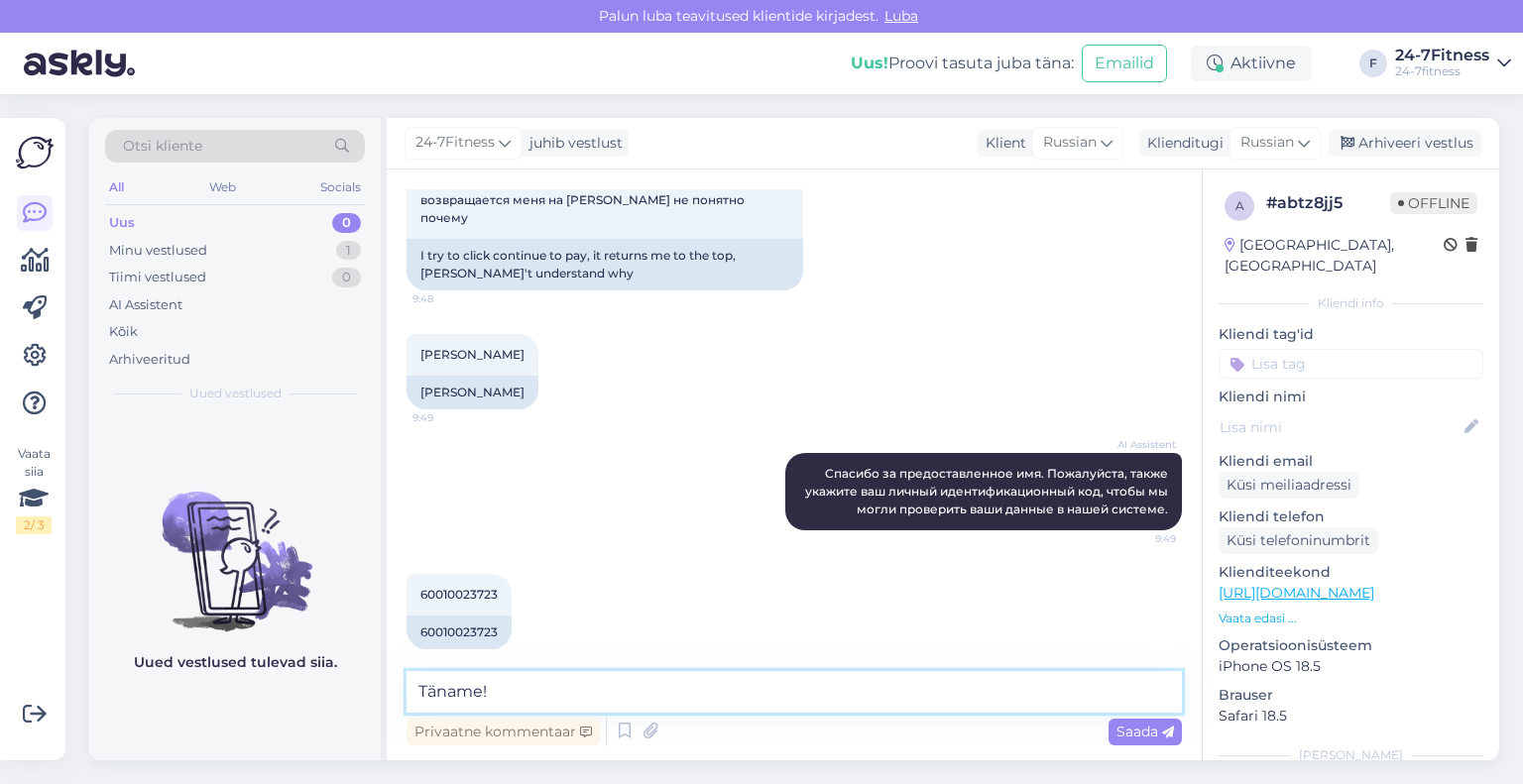 type on "Täname! Näeme, et Teie andmed ei ole registreeritud meie andmebaasis.
Palun saatke meile pilt, kus Teil viga ette tuleb ning täpsustage millist paketti Te soovite osta? Võimalusel saatke ka telefoninumber ja e-mailiaadress millega proovite registreerida" 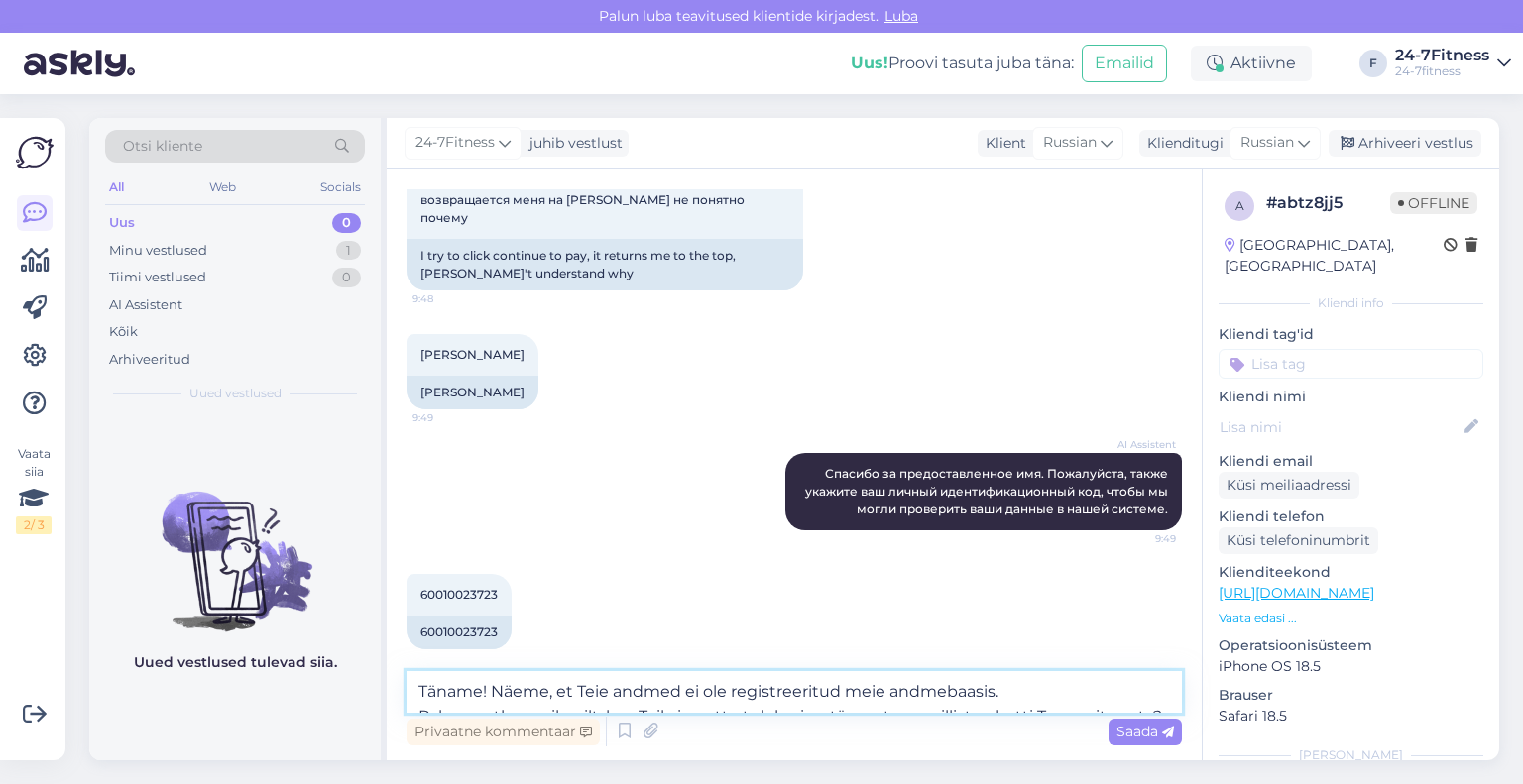 scroll, scrollTop: 733, scrollLeft: 0, axis: vertical 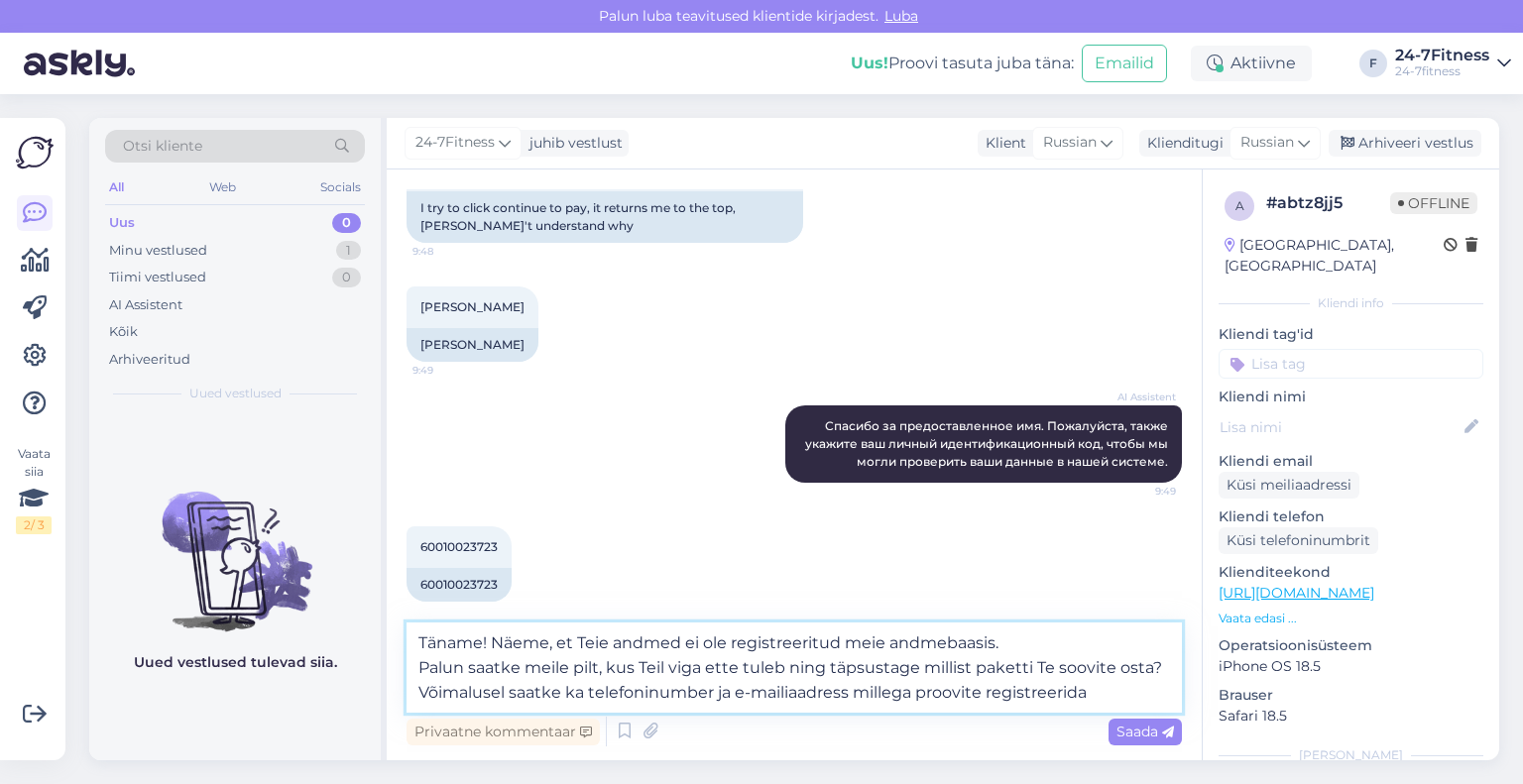drag, startPoint x: 1096, startPoint y: 692, endPoint x: 380, endPoint y: 623, distance: 719.317 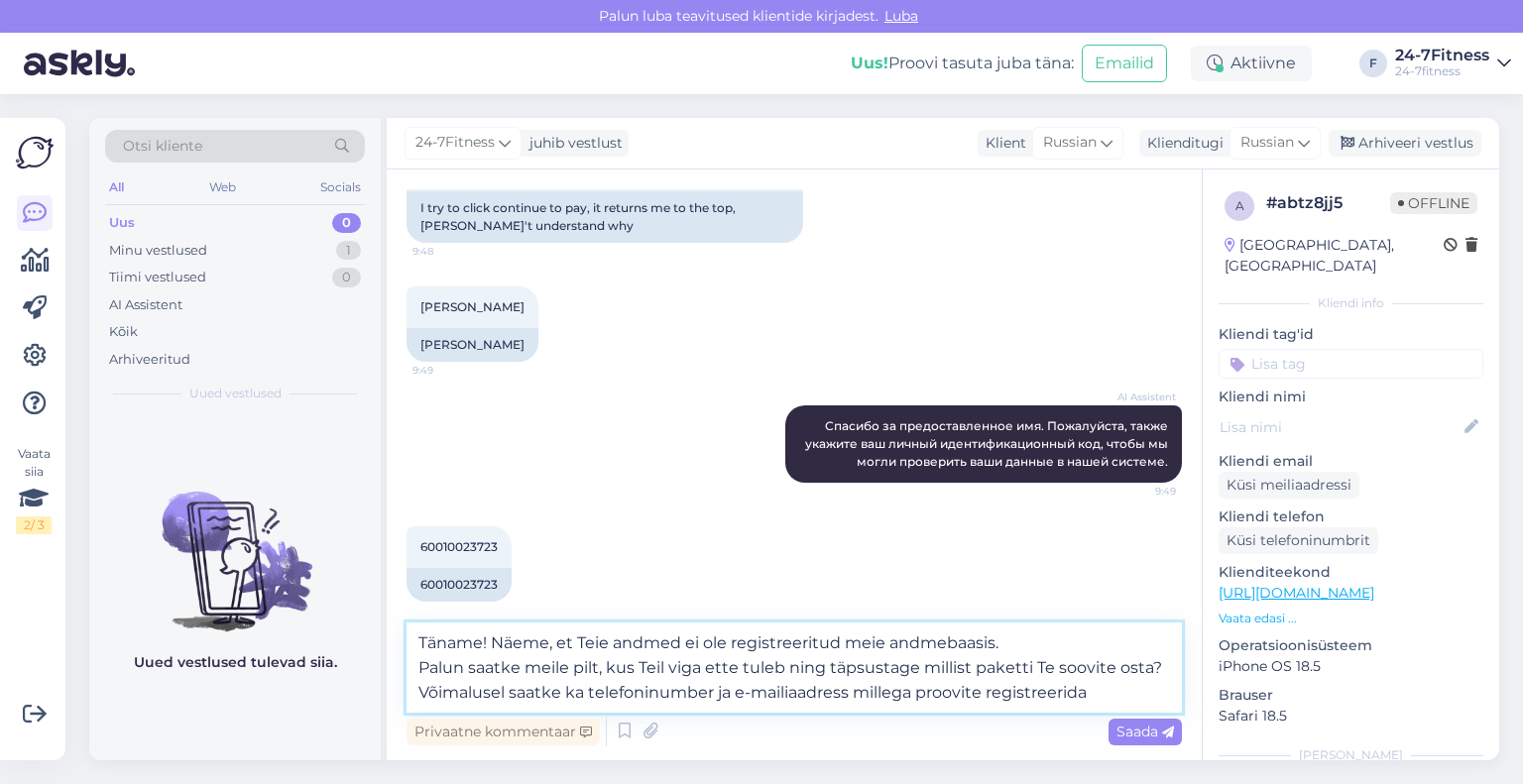 click on "Otsi kliente All Web Socials Uus 0 Minu vestlused 1 Tiimi vestlused 0 AI Assistent Kõik Arhiveeritud Uued vestlused Uued vestlused tulevad siia. 24-7Fitness juhib vestlust Klient Russian Klienditugi Russian es Chinese Estonian Japanese Portuguese Arhiveeri vestlus Vestlus algas [DATE] Почему я не могу зарегистрировать пакет ? 9:37  Why can't I register a package? AI Assistent Hello, I now forward this question to my colleague, who is responsible for this. The reply will be here during our working hours. Nähtud ✓ 9:37  Здравствуйте! Я переадресую этот вопрос своему коллеге, который этим занимается. Ответ будет здесь в рабочее время. 24-7Fitness Tere! Täname Teid pöördumise eest!
Palun täpsustage kus Teil viga ette tuleb? Saatke ka enda nimi ja isikukood, et saaksime kontrollida Teie andmeid meie andmebaasist. Nähtud ✓ 9:39  9:48  [PERSON_NAME]  9:49  [PERSON_NAME] a" at bounding box center [794, 439] 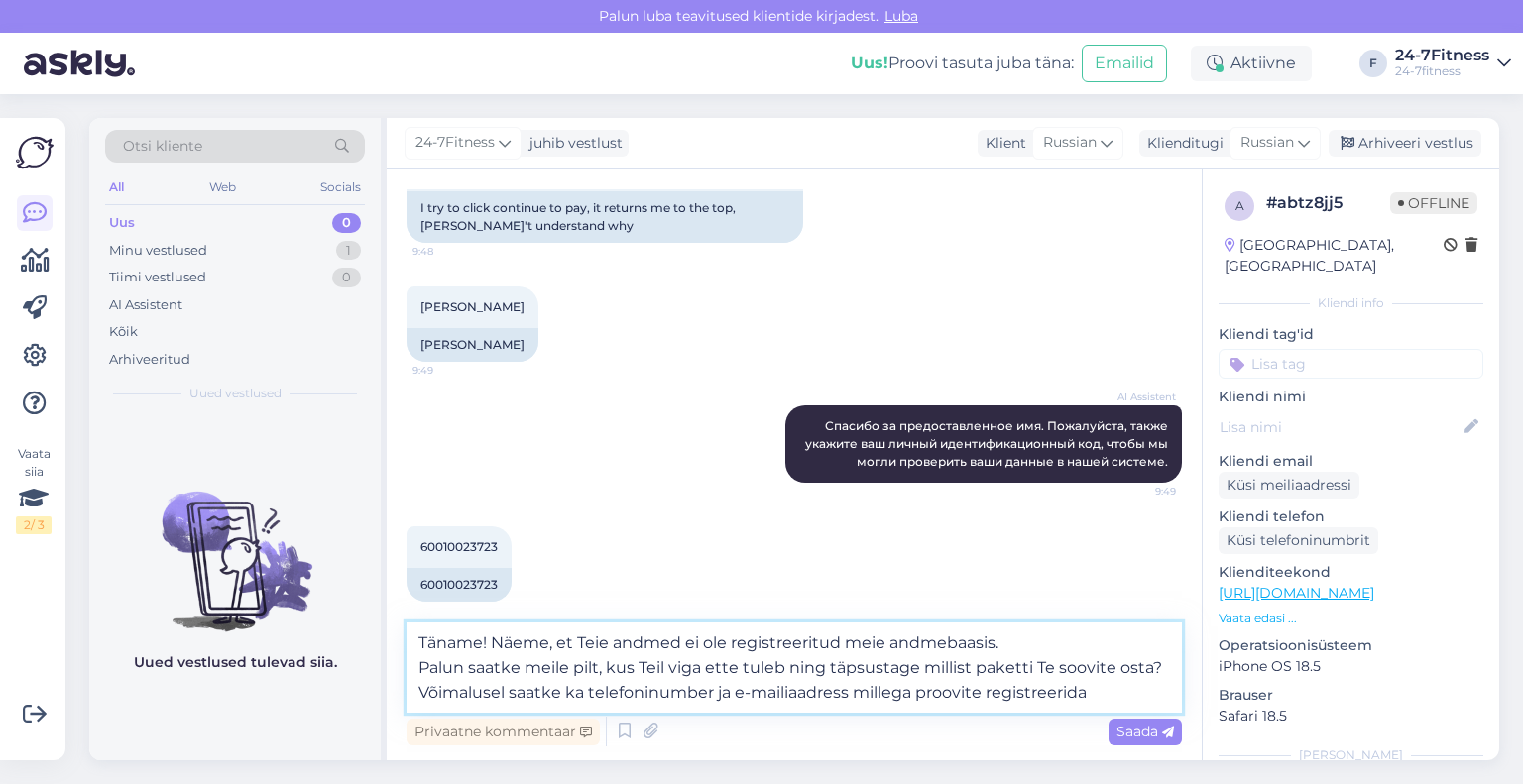 type 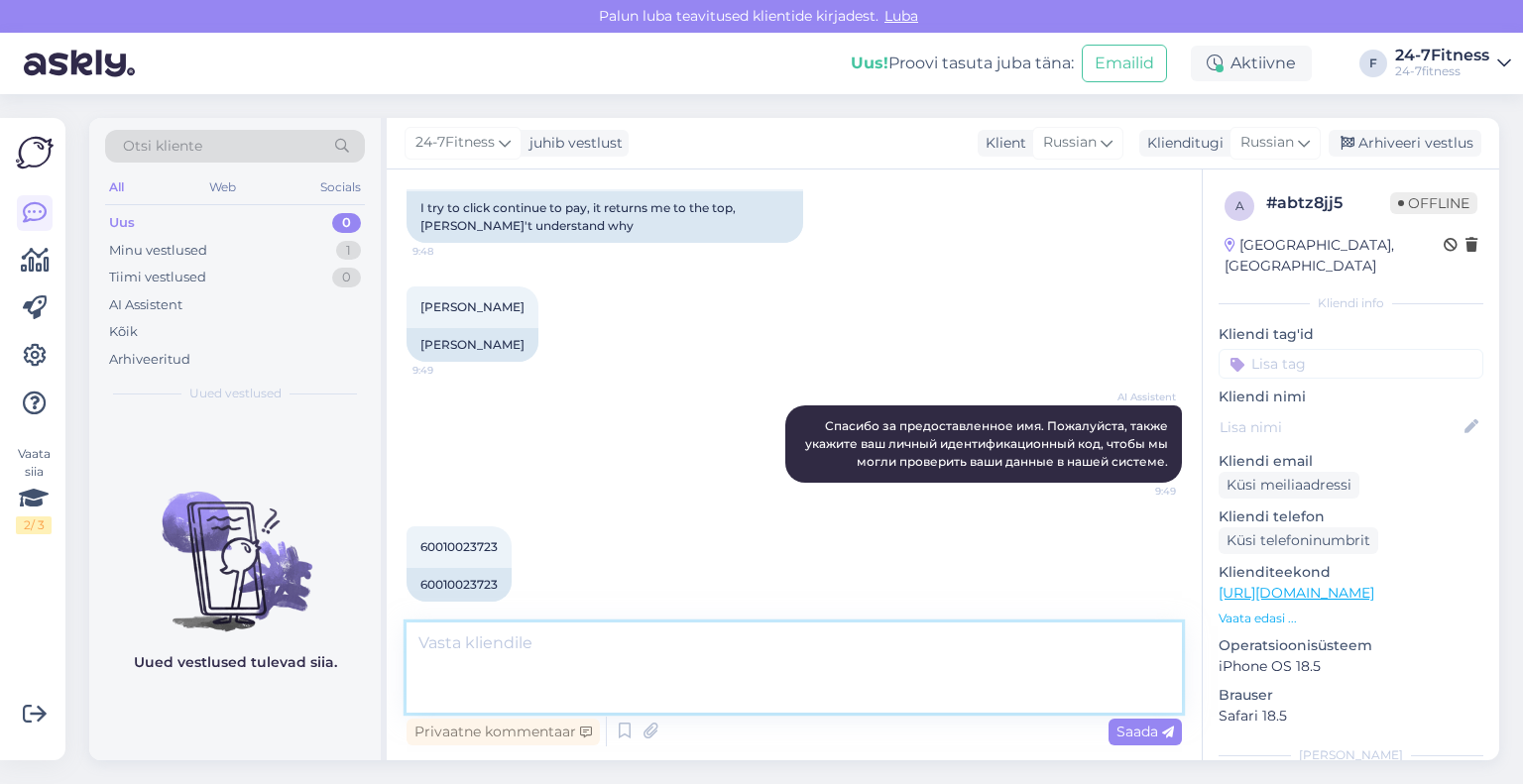 scroll, scrollTop: 686, scrollLeft: 0, axis: vertical 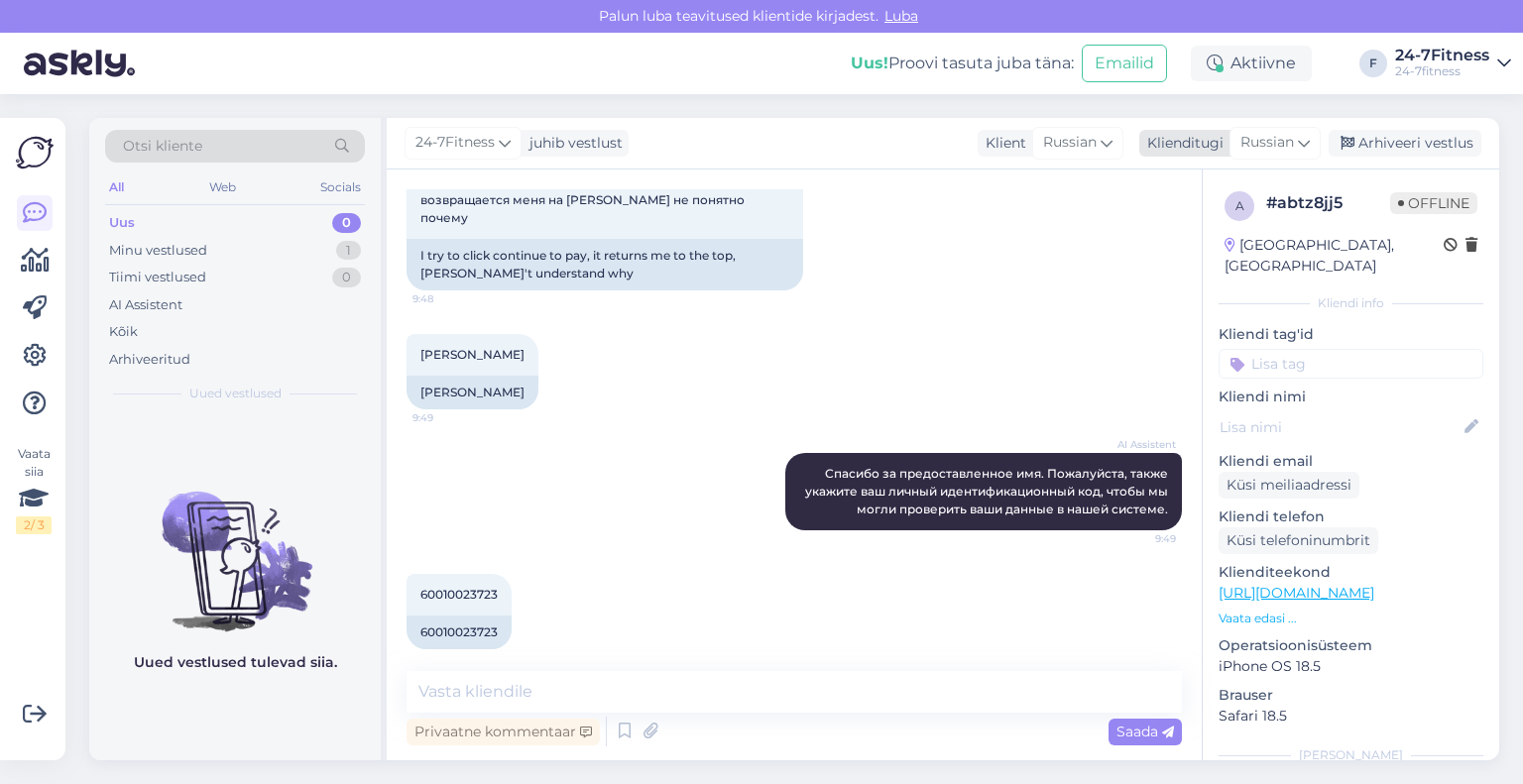click on "Russian" at bounding box center (1275, 143) 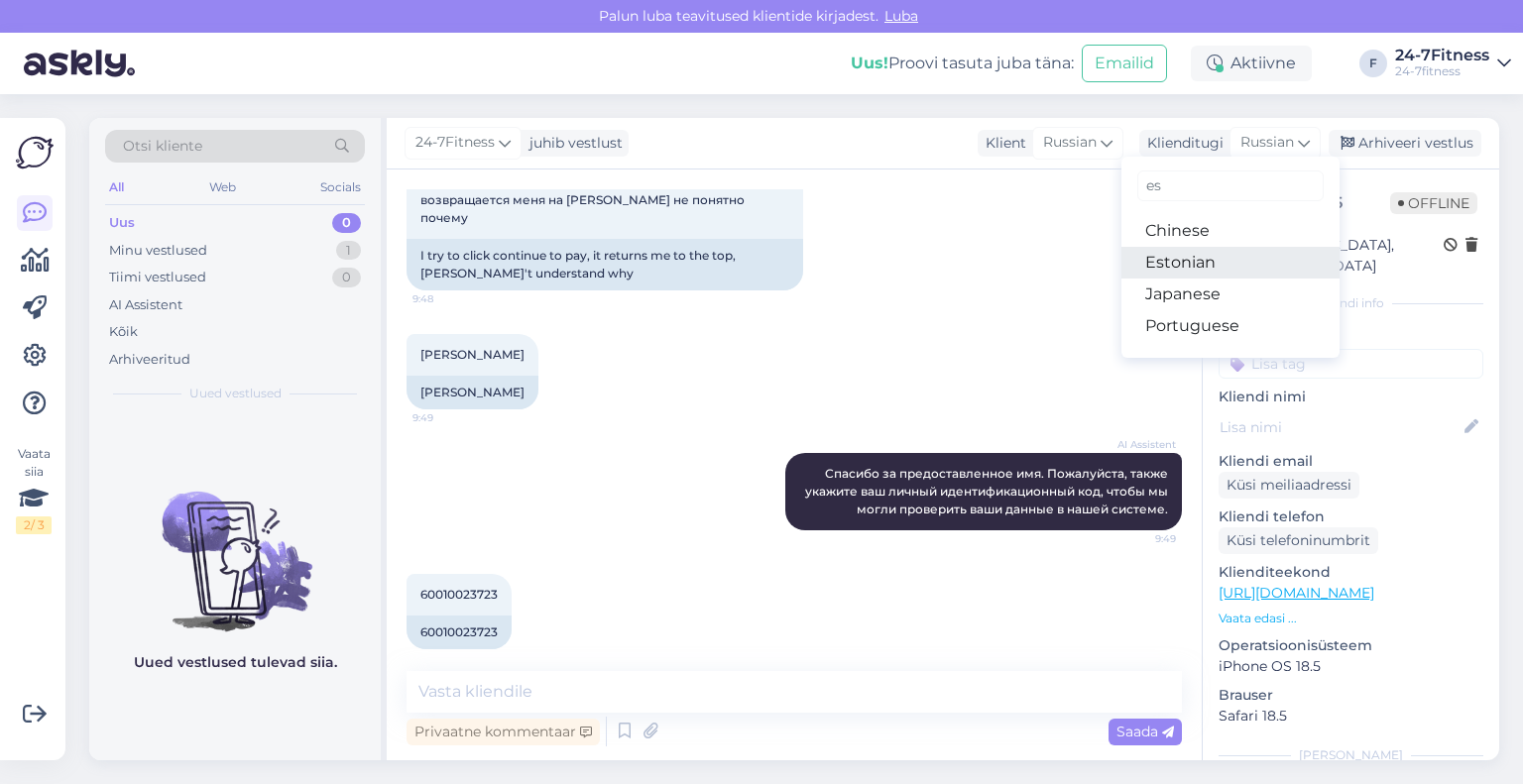 click on "Estonian" at bounding box center [1230, 263] 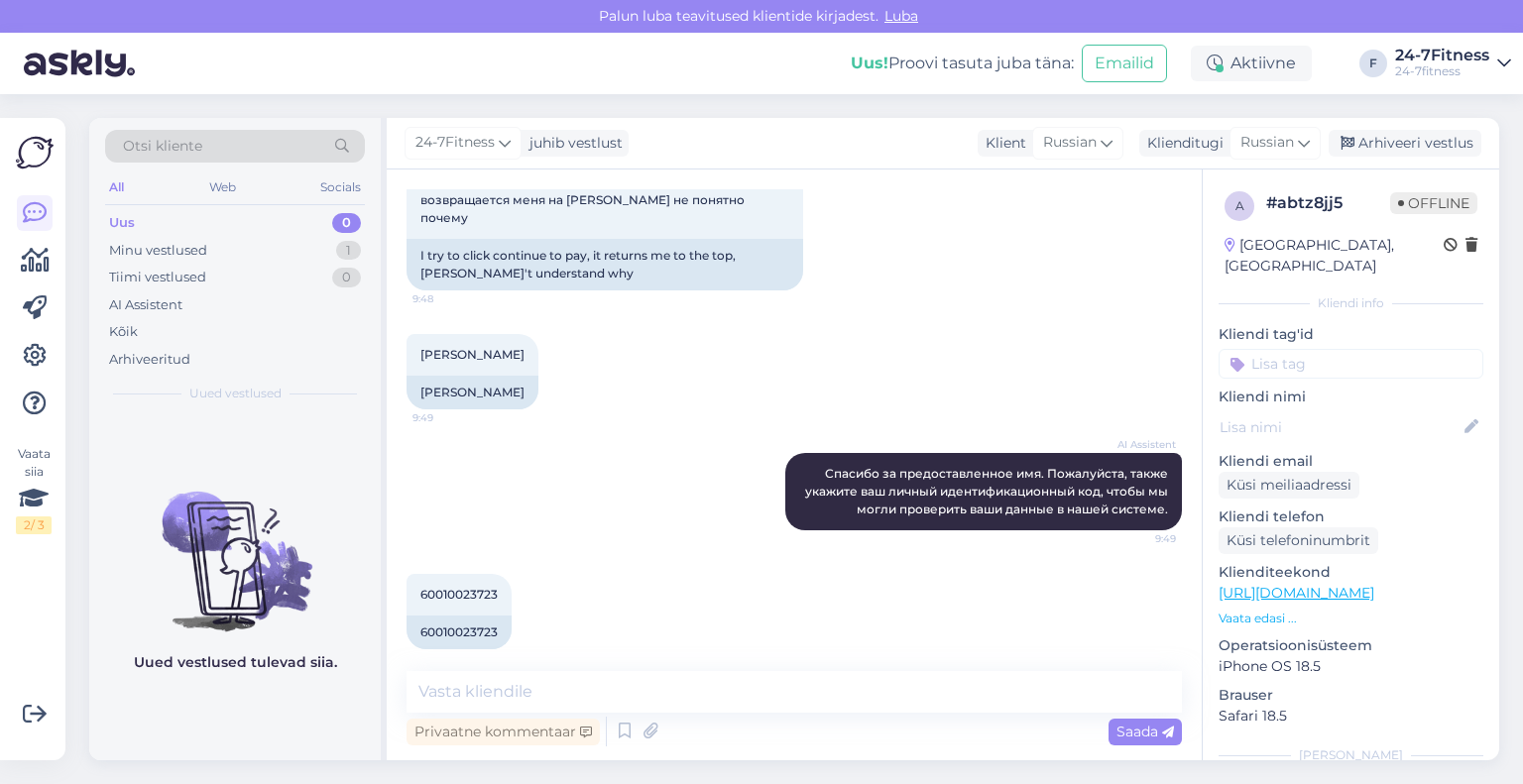 scroll, scrollTop: 712, scrollLeft: 0, axis: vertical 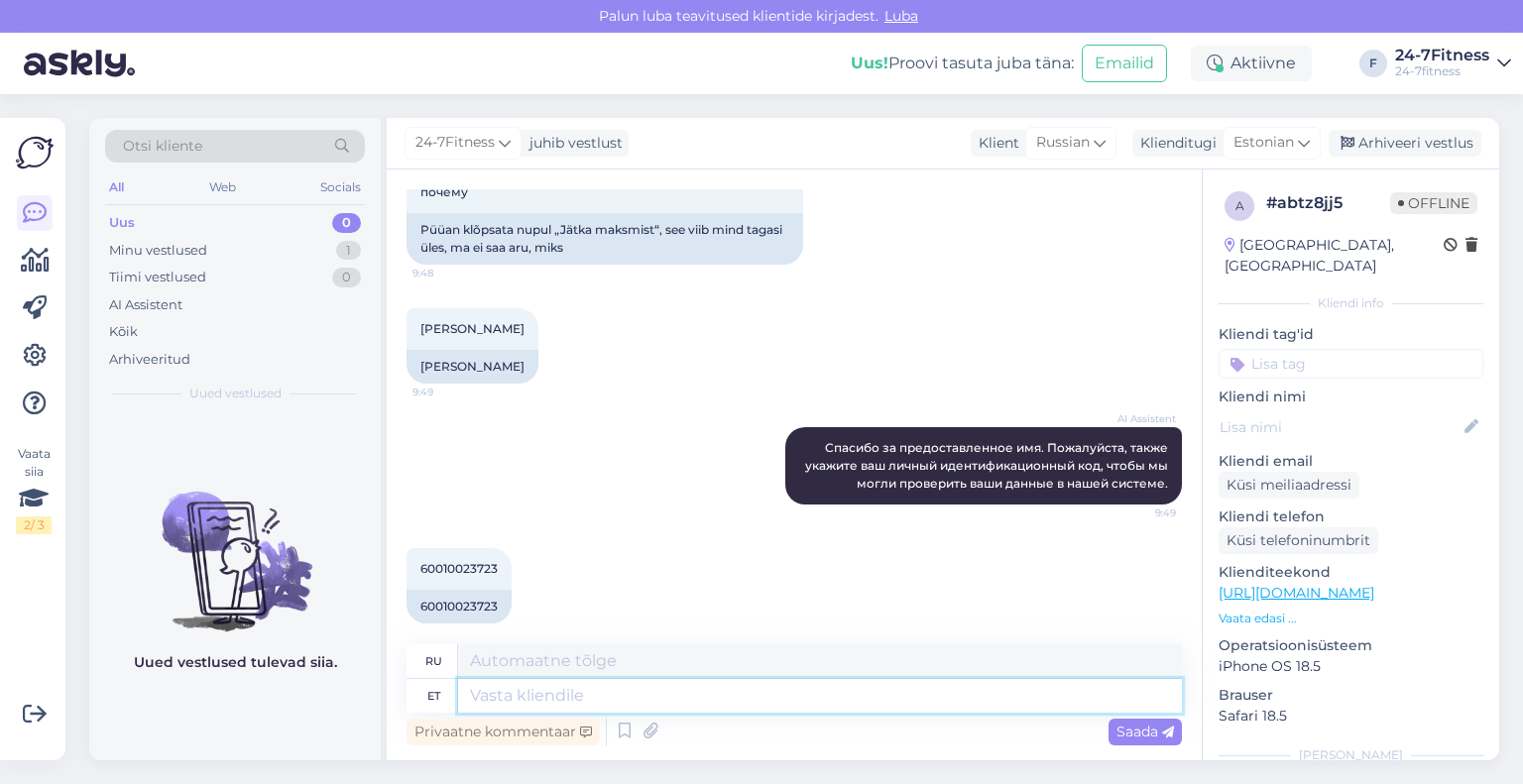 click at bounding box center [820, 696] 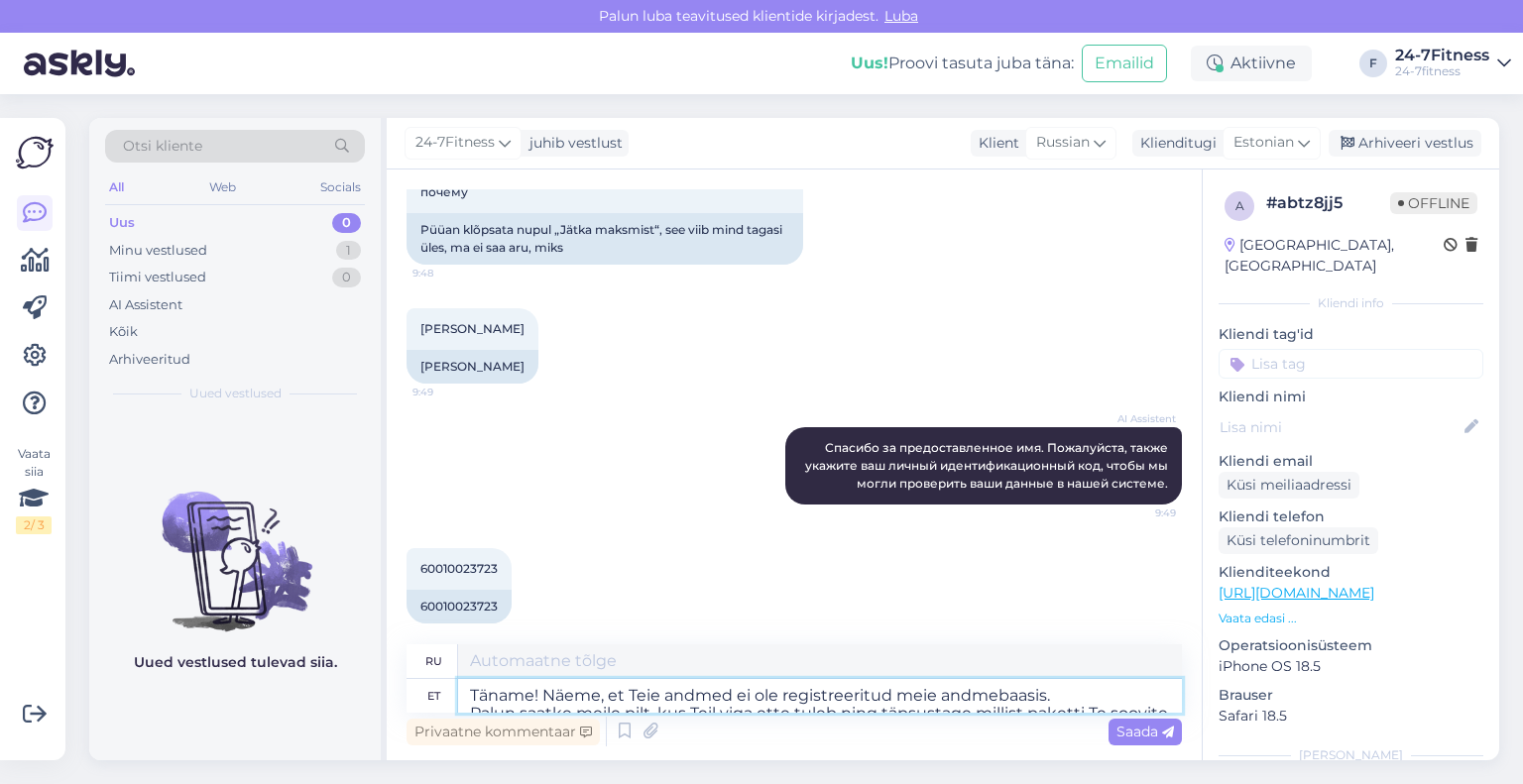 scroll, scrollTop: 759, scrollLeft: 0, axis: vertical 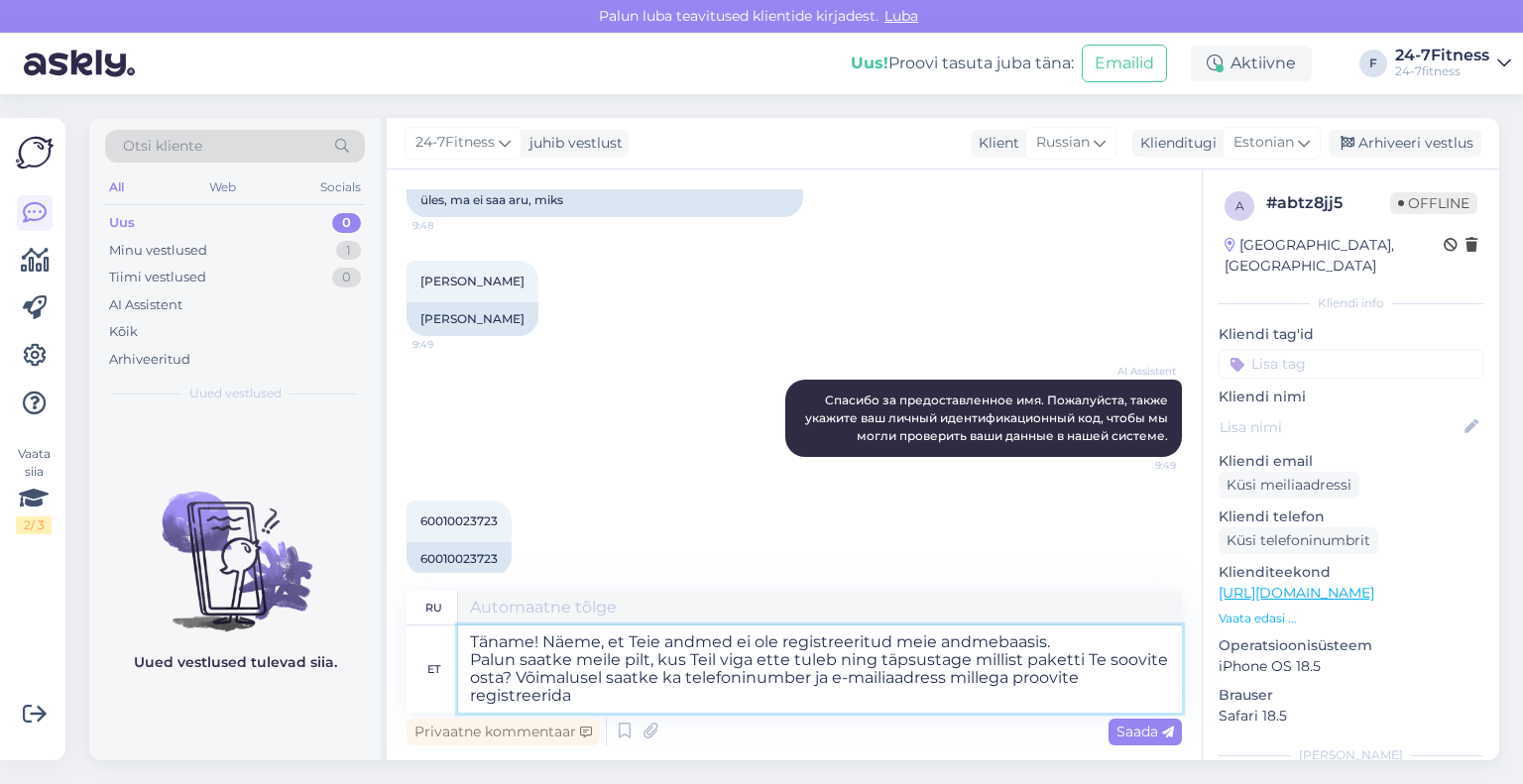 type on "Спасибо! Мы видим, что ваши данные не зарегистрированы в нашей базе данных.
Пожалуйста, пришлите нам фотографию места, где вы столкнулись с ошибкой, и укажите, какой пакет вы хотели бы приобрести. По возможности, также отправьте номер телефона и адрес электронной почты, которые вы использовали для регистрации." 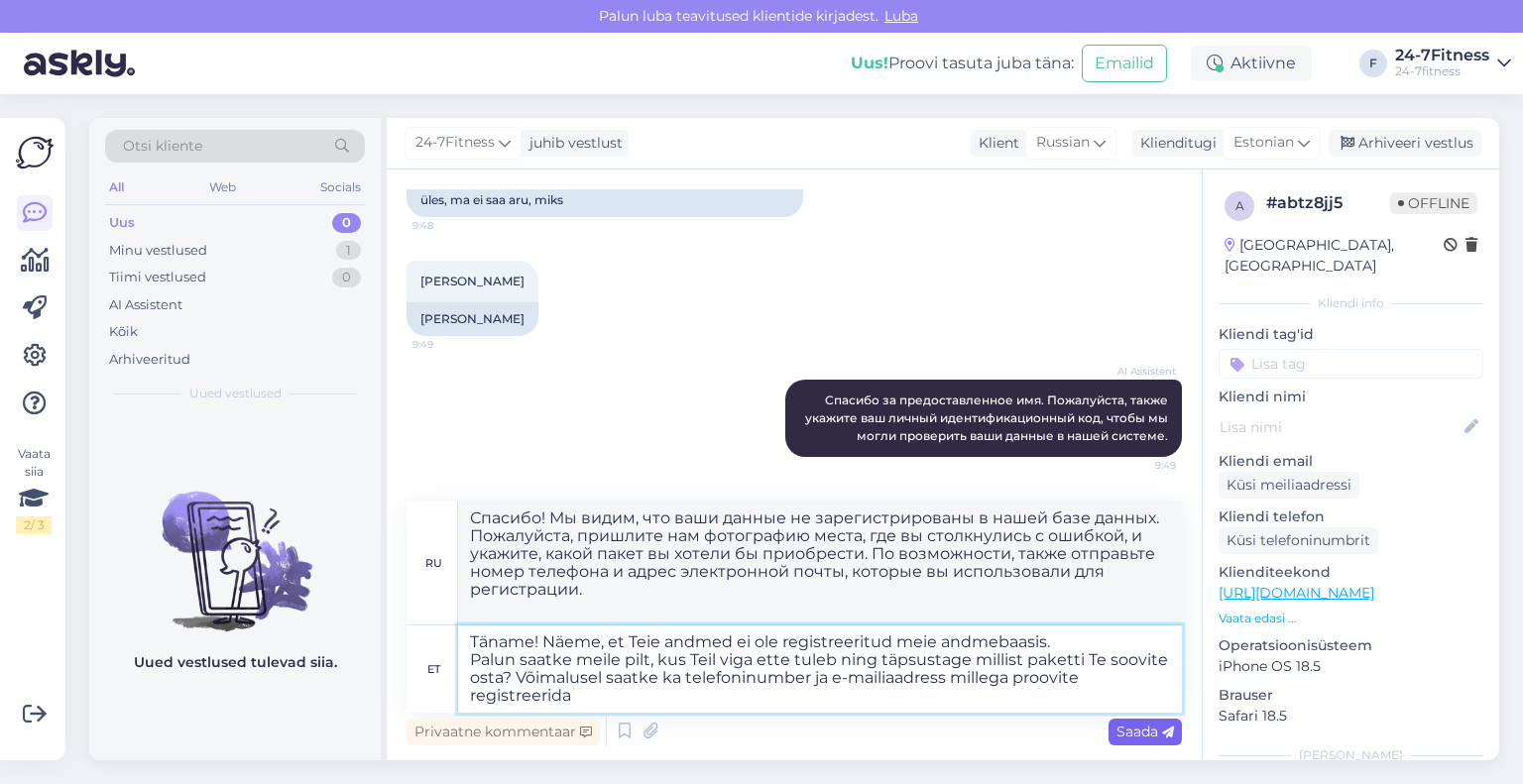 type on "Täname! Näeme, et Teie andmed ei ole registreeritud meie andmebaasis.
Palun saatke meile pilt, kus Teil viga ette tuleb ning täpsustage millist paketti Te soovite osta? Võimalusel saatke ka telefoninumber ja e-mailiaadress millega proovite registreerida" 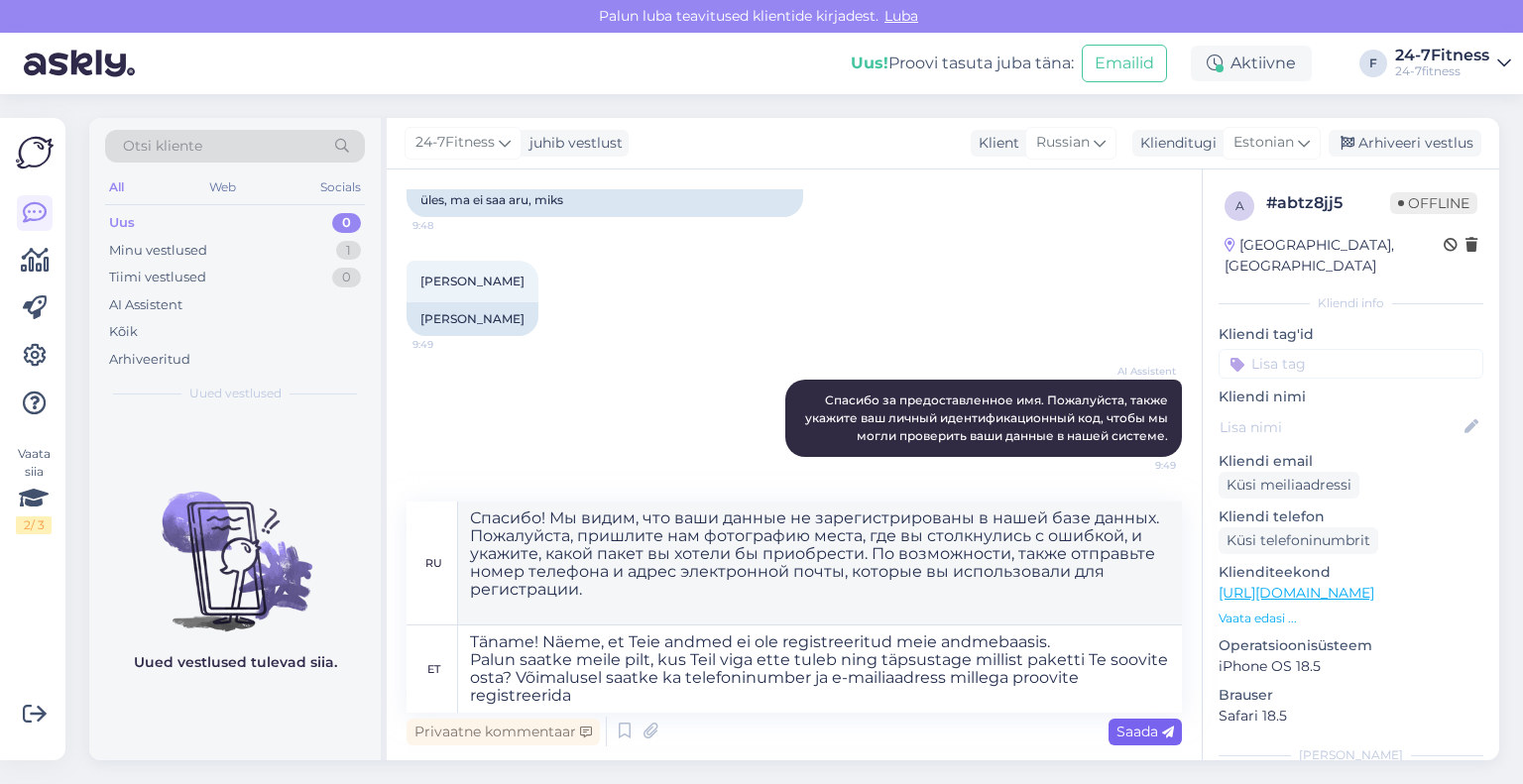 click on "Saada" at bounding box center [1145, 731] 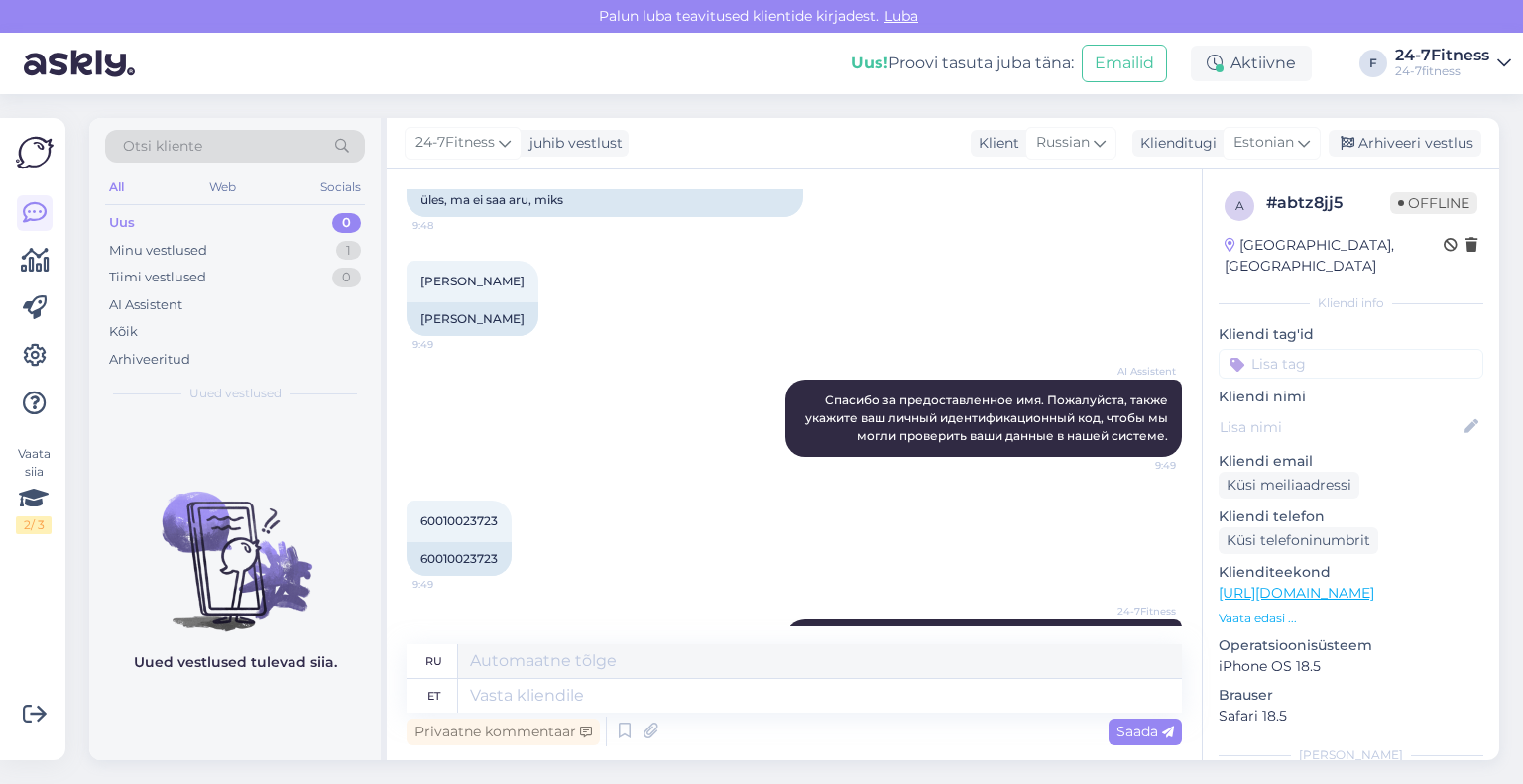 scroll, scrollTop: 1027, scrollLeft: 0, axis: vertical 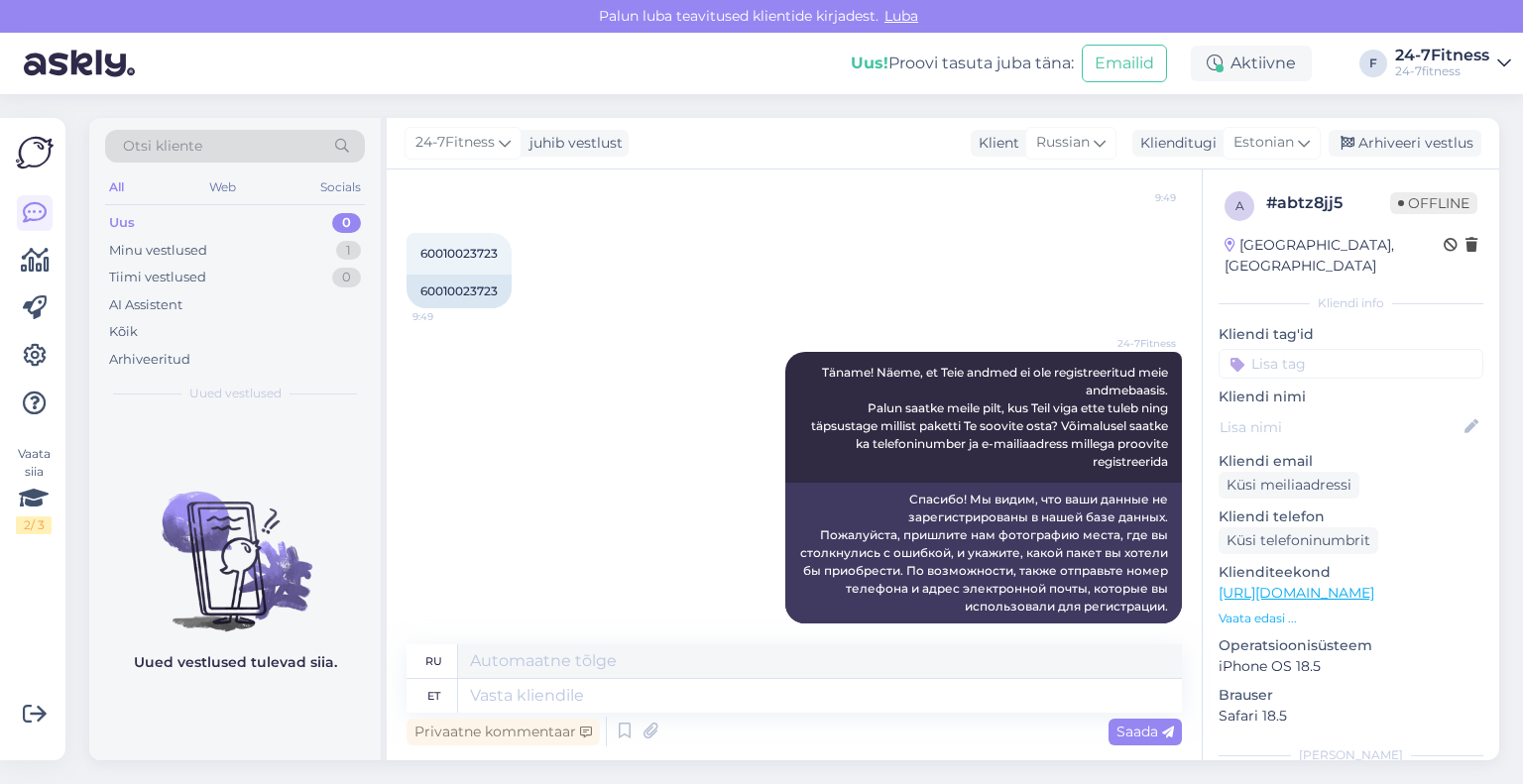 click on "24-7Fitness juhib vestlust Klient Russian Klienditugi Estonian es Chinese Estonian Japanese Portuguese Arhiveeri vestlus" at bounding box center (943, 144) 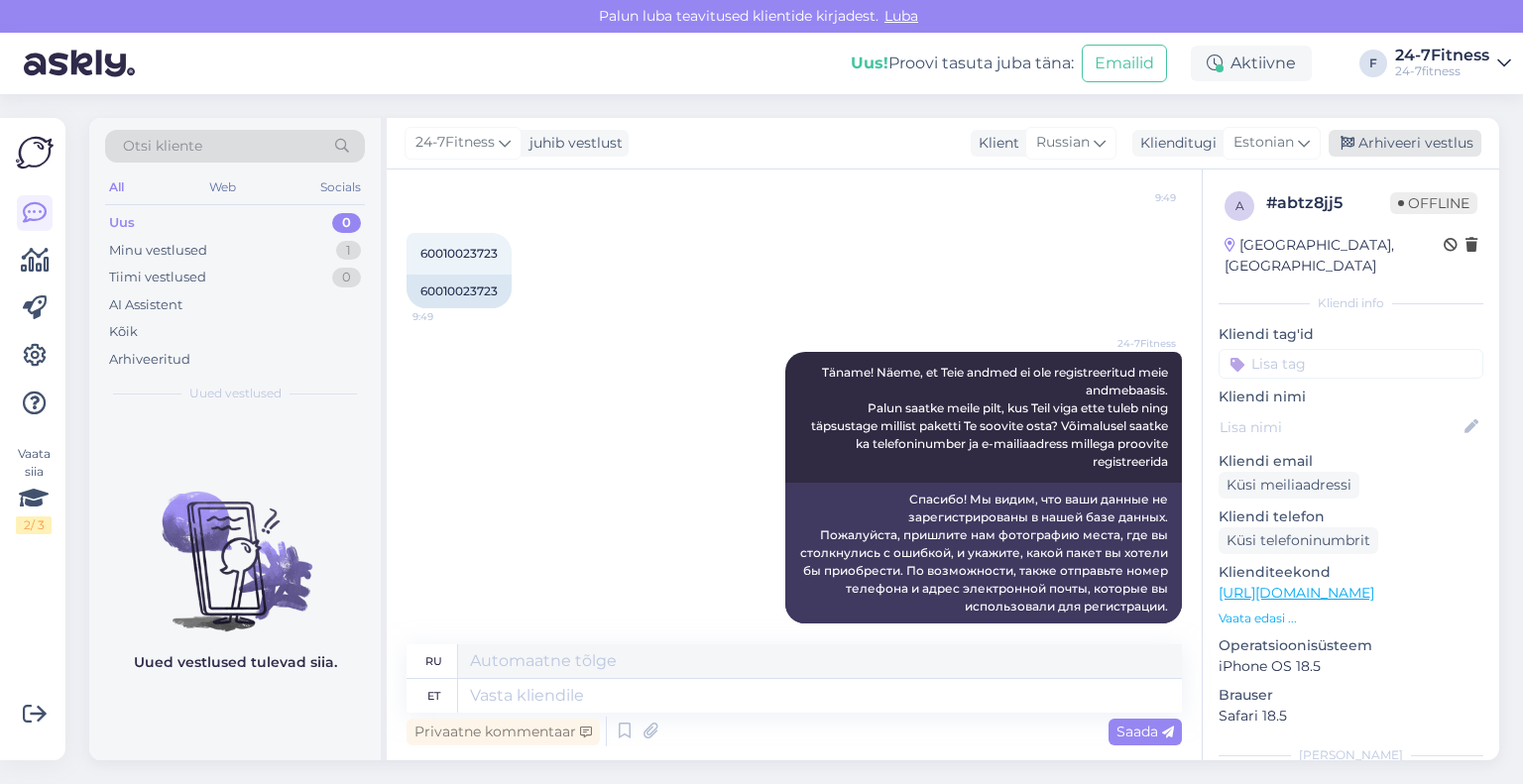 click on "Arhiveeri vestlus" at bounding box center (1405, 143) 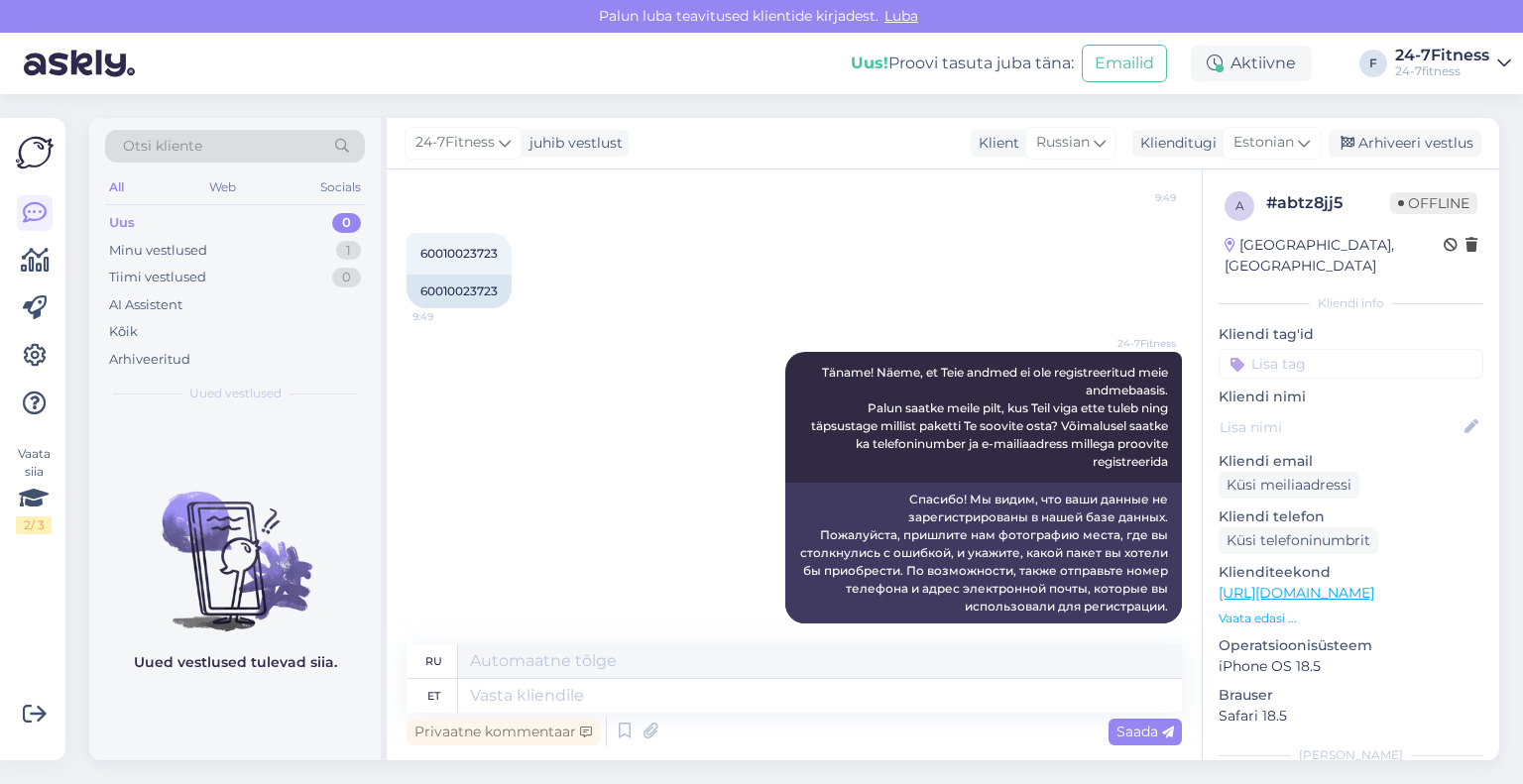 scroll, scrollTop: 1007, scrollLeft: 0, axis: vertical 